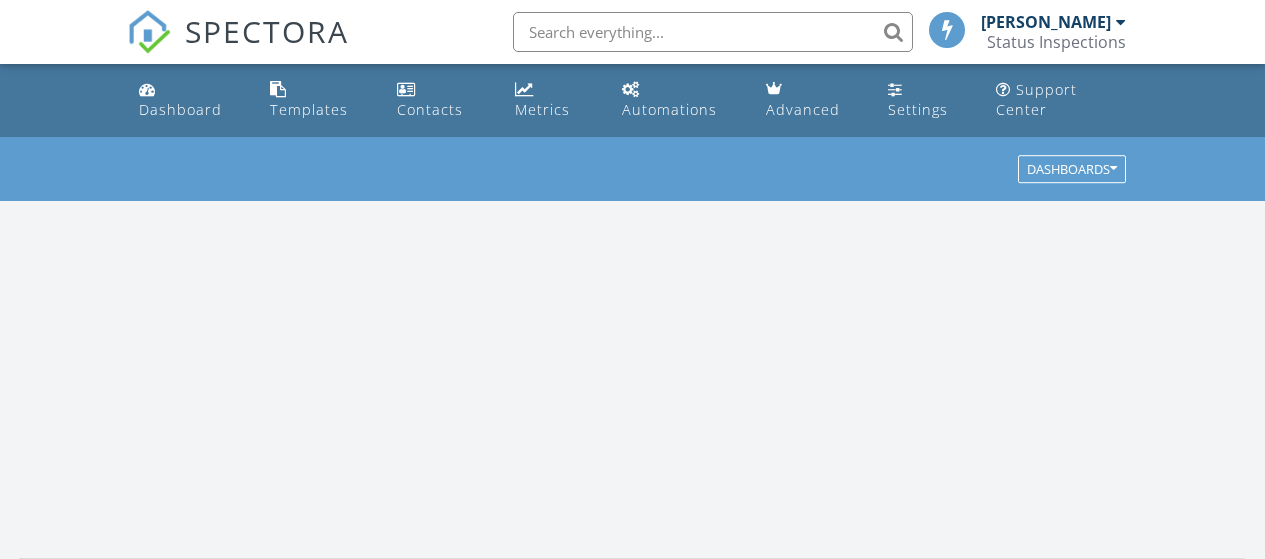 scroll, scrollTop: 0, scrollLeft: 0, axis: both 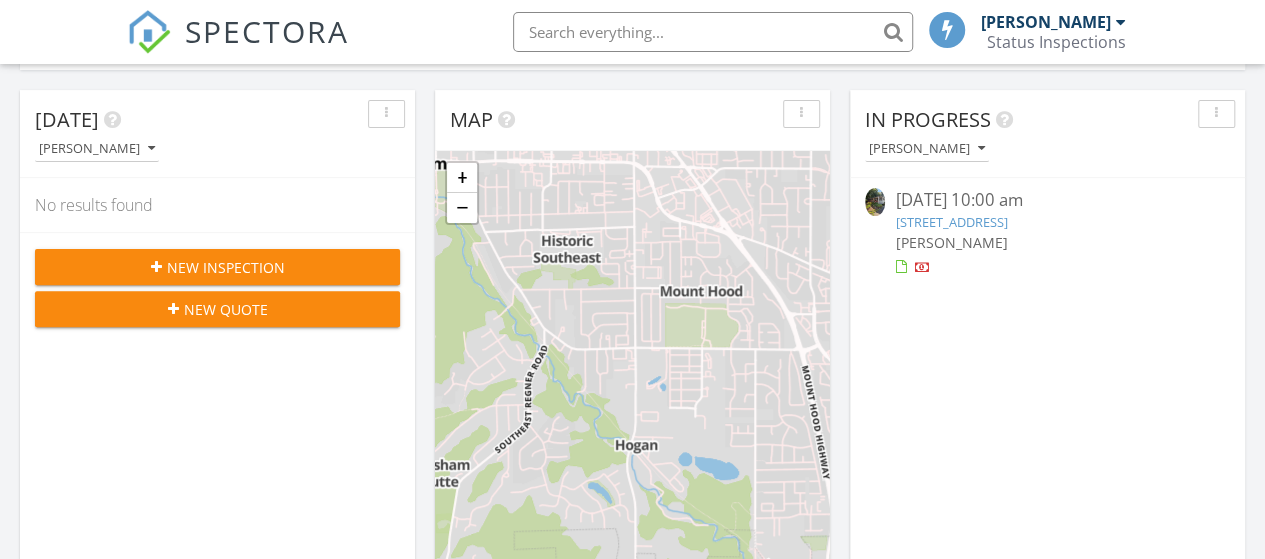 click on "3405 SE Vineyard Rd 49, Milwaukie, OR 97267" at bounding box center [951, 222] 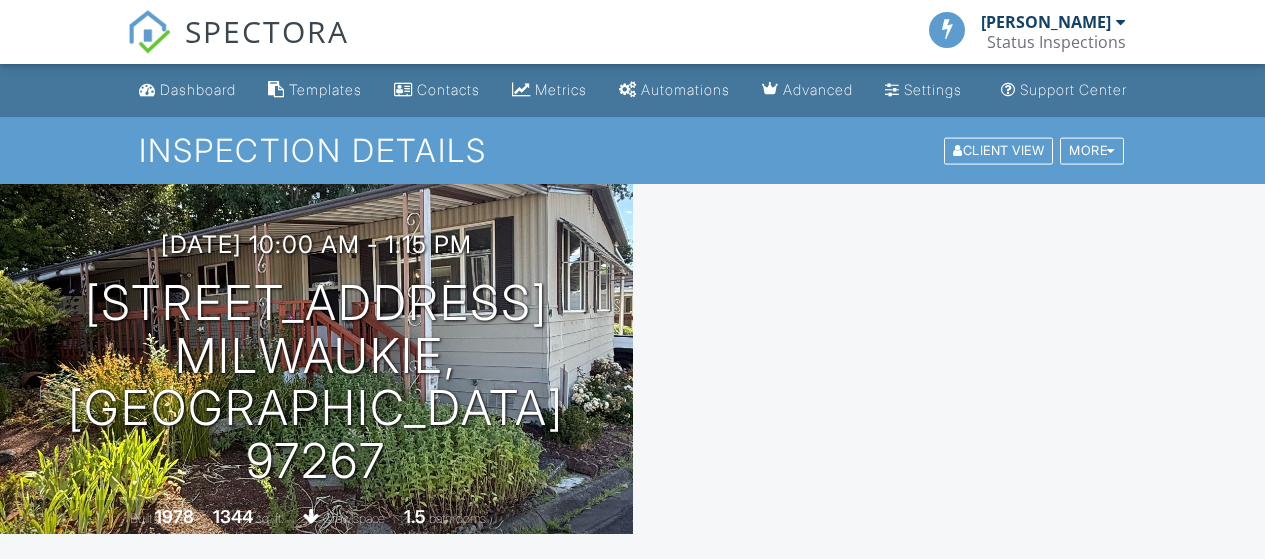 scroll, scrollTop: 0, scrollLeft: 0, axis: both 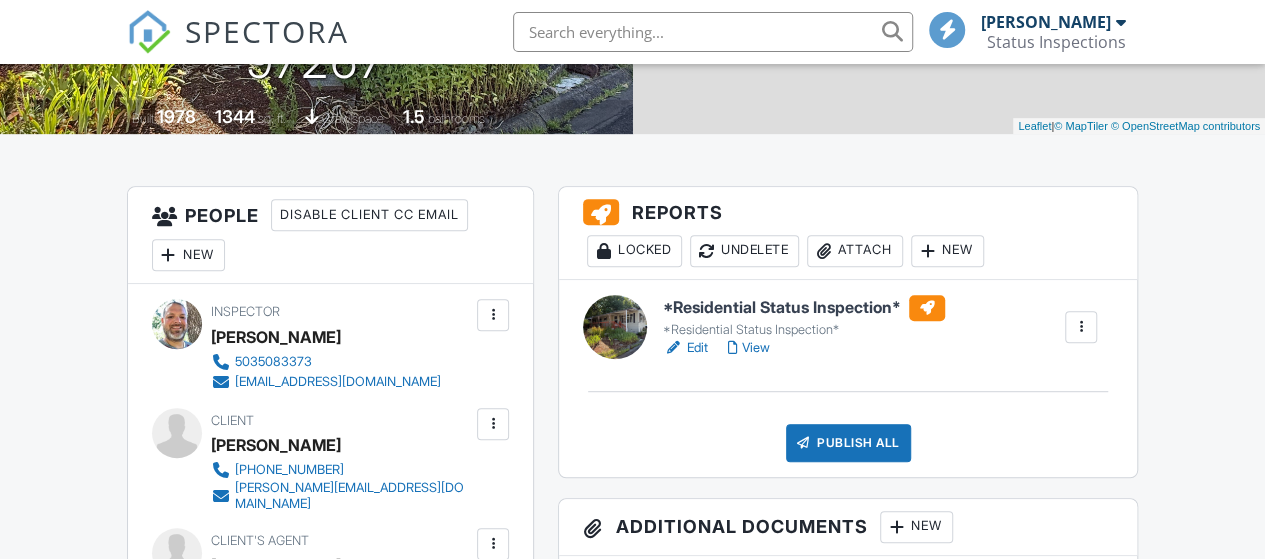 click on "*Residential Status Inspection*
*Residential Status Inspection*
Edit
View
Quick Publish
Copy
Delete
Publish All
Checking report completion" at bounding box center [848, 378] 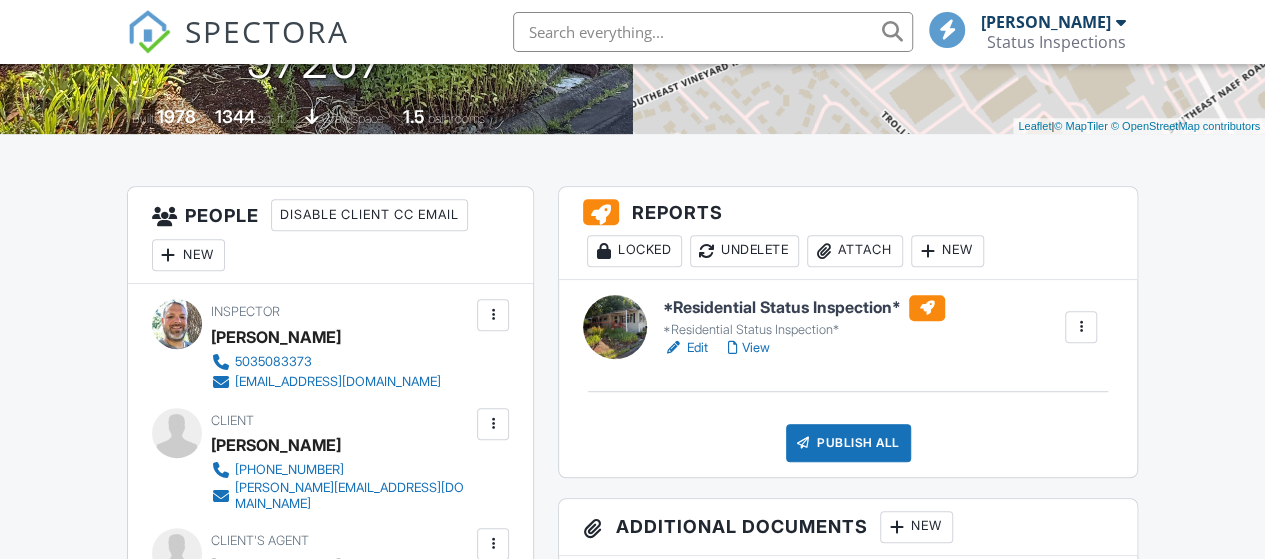 click on "*Residential Status Inspection*" at bounding box center (804, 308) 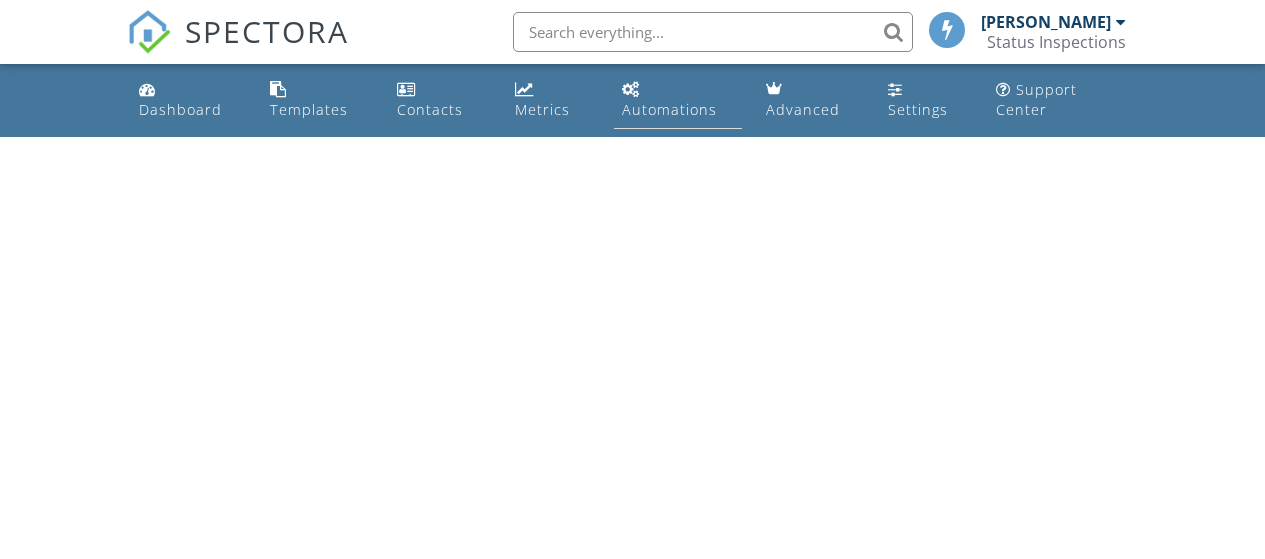 scroll, scrollTop: 0, scrollLeft: 0, axis: both 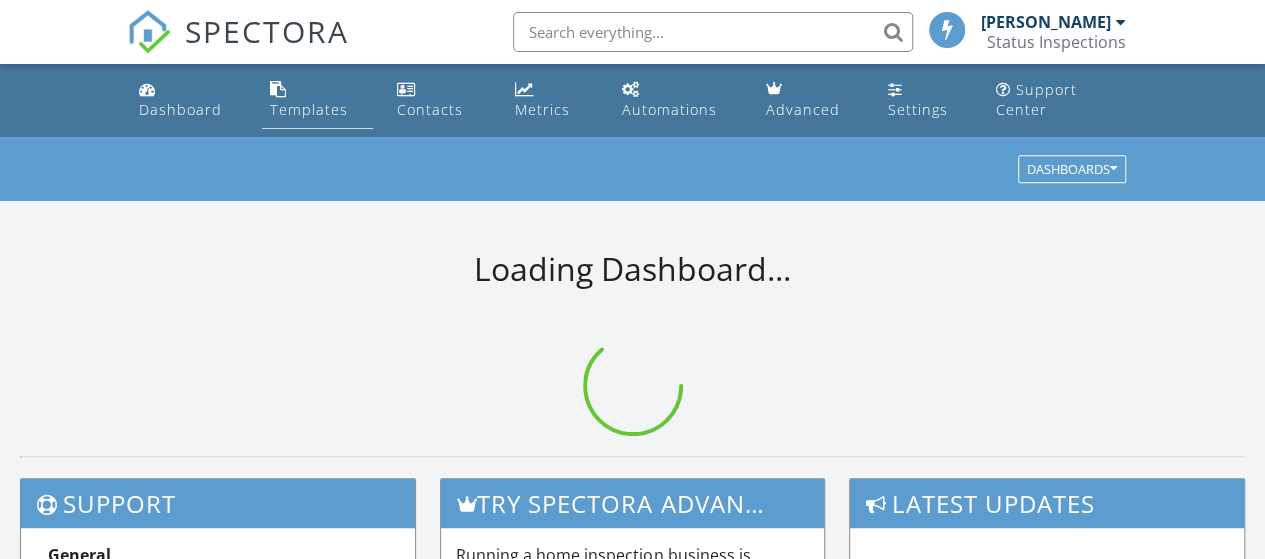 click on "Templates" at bounding box center (309, 109) 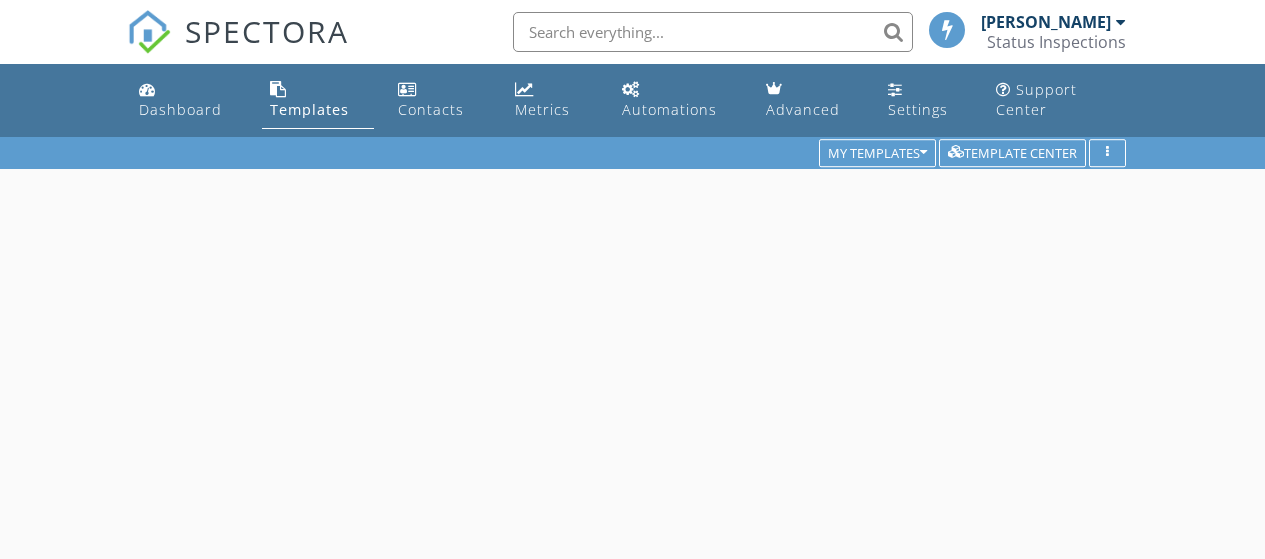 scroll, scrollTop: 0, scrollLeft: 0, axis: both 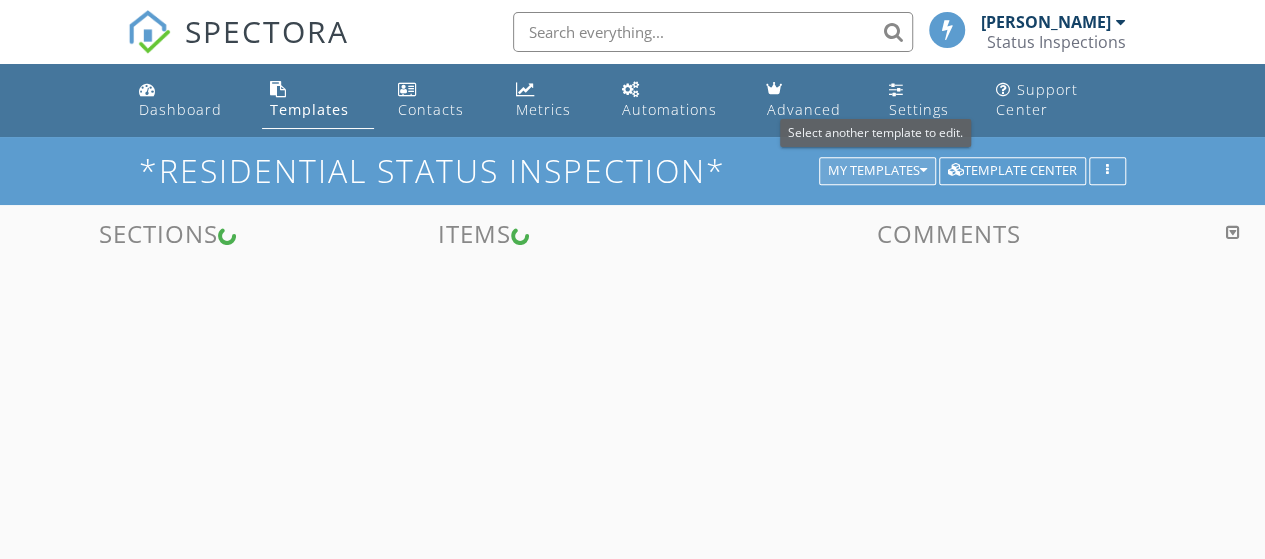 click on "My Templates" at bounding box center [877, 171] 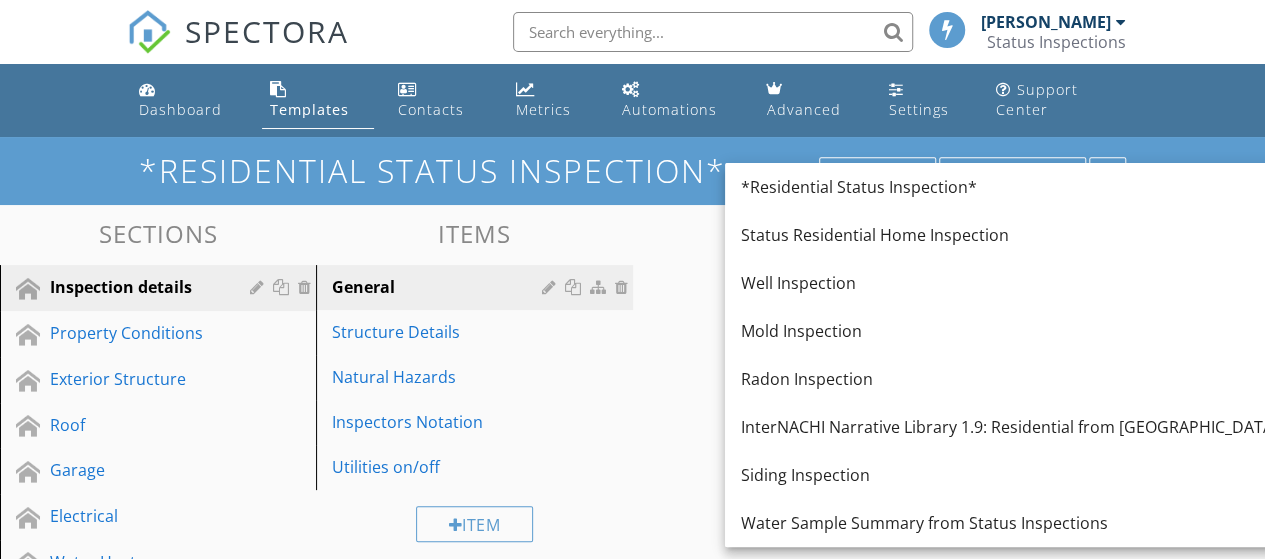 click on "InterNACHI Narrative Library 1.9: Residential from Kenton Shepard" at bounding box center (1071, 427) 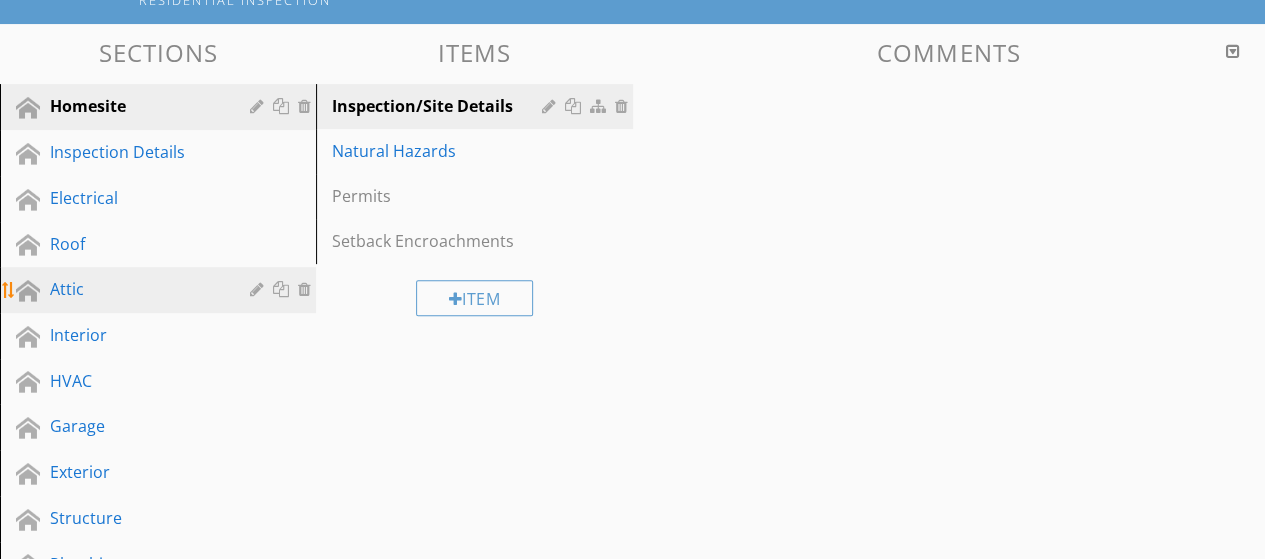 scroll, scrollTop: 200, scrollLeft: 0, axis: vertical 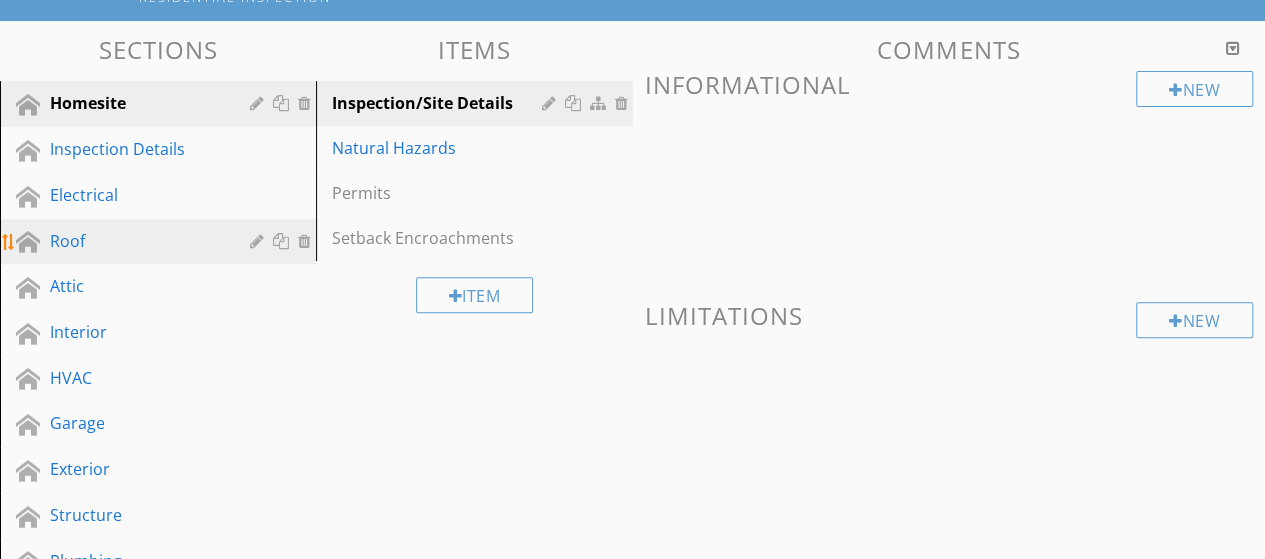 click on "Roof" at bounding box center (135, 241) 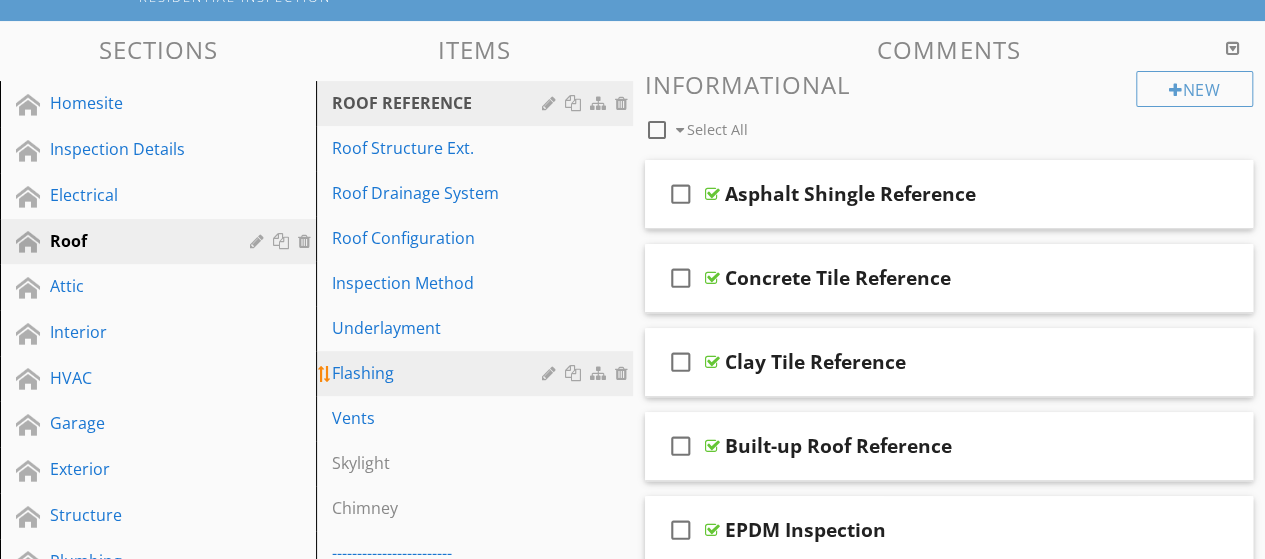 click on "Flashing" at bounding box center [439, 373] 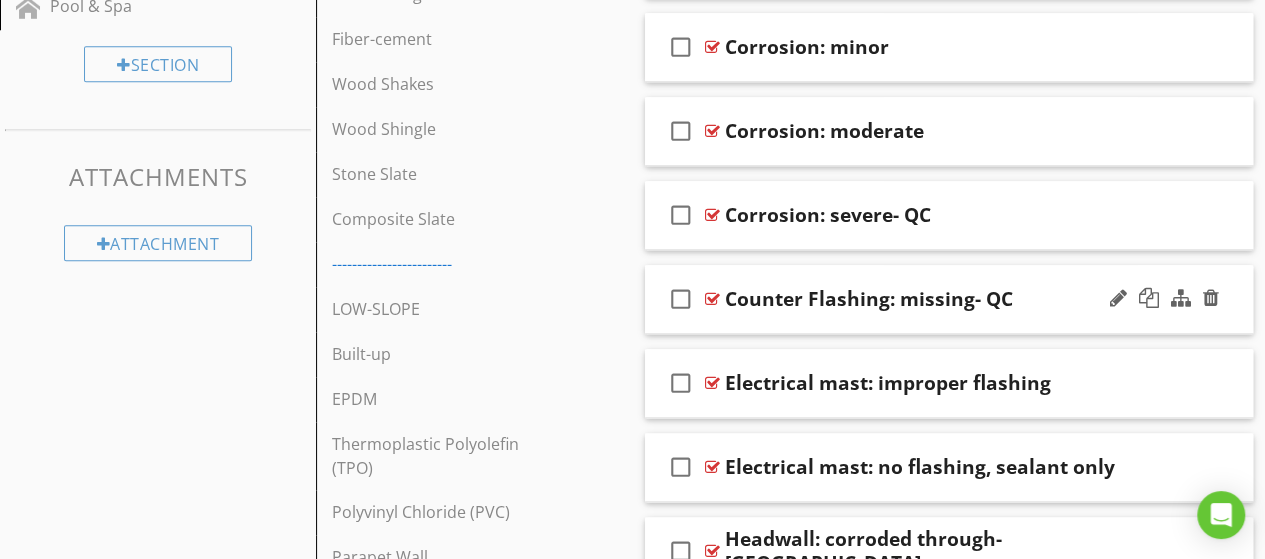 scroll, scrollTop: 1100, scrollLeft: 0, axis: vertical 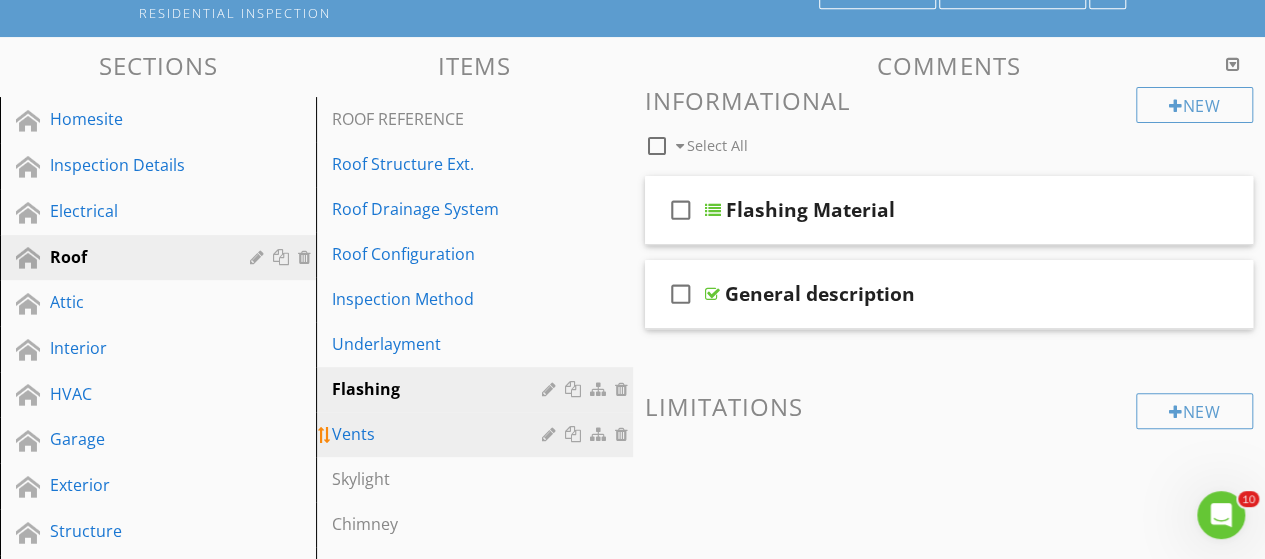 click on "Vents" at bounding box center [439, 434] 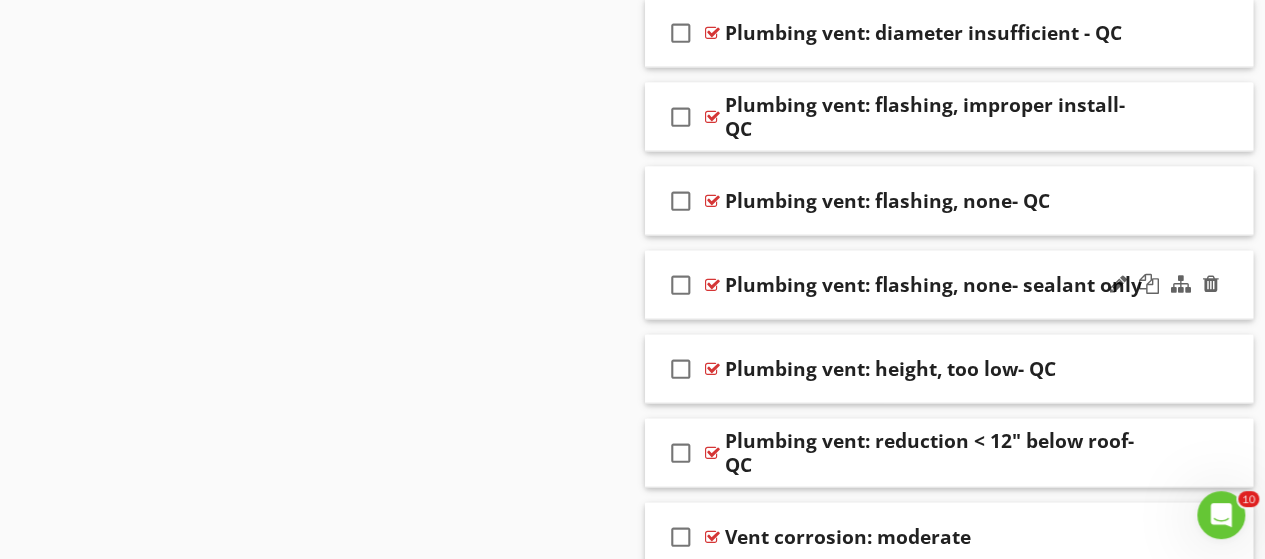 scroll, scrollTop: 2138, scrollLeft: 0, axis: vertical 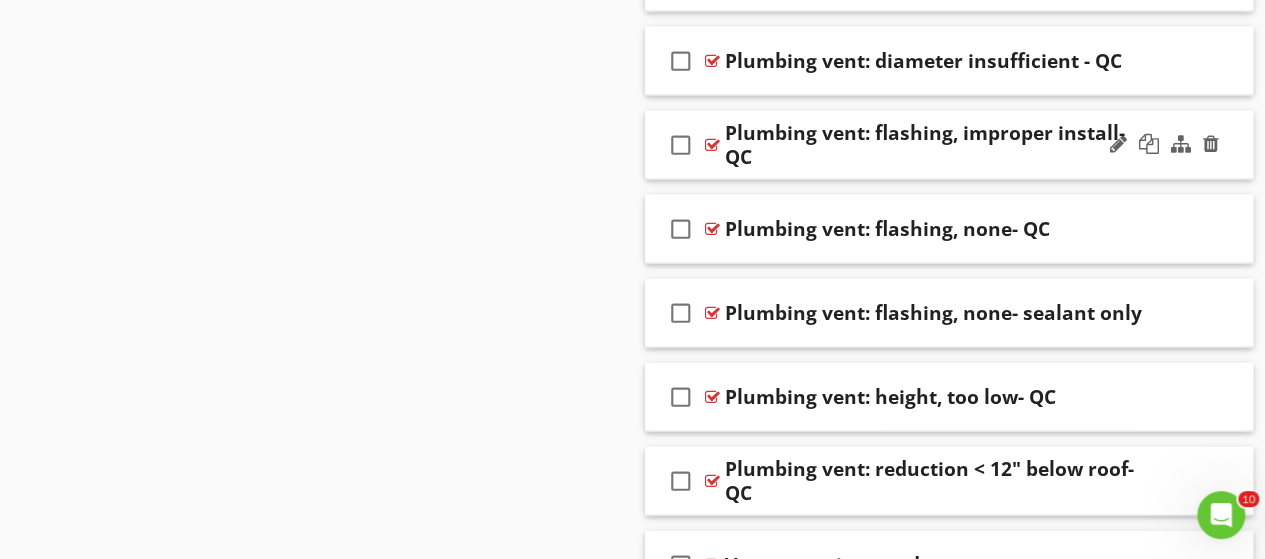 click at bounding box center (712, 145) 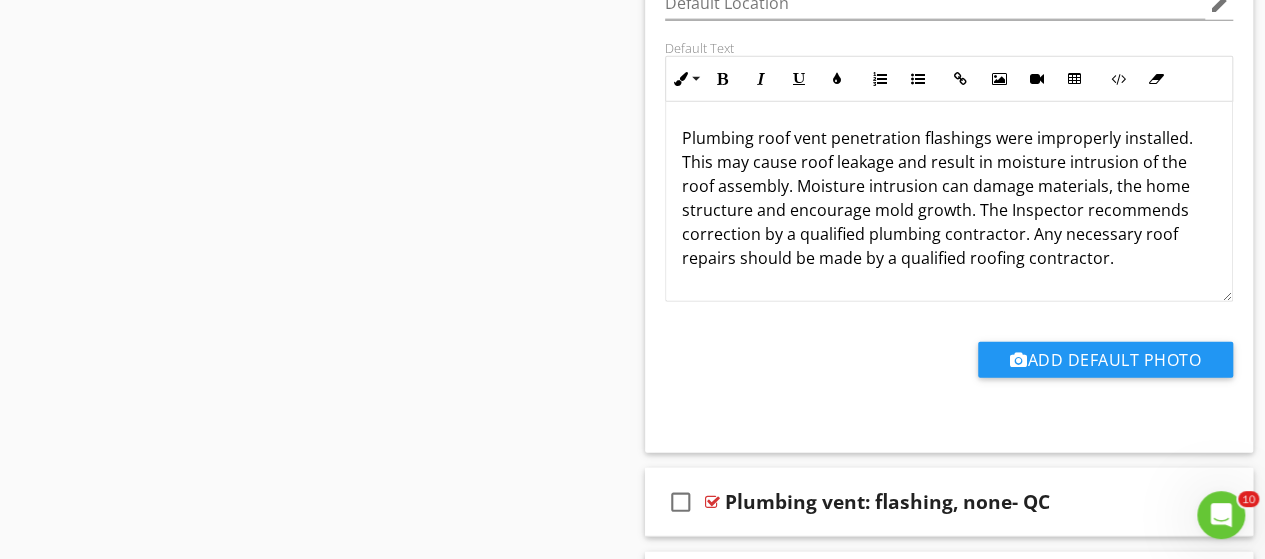 scroll, scrollTop: 2438, scrollLeft: 0, axis: vertical 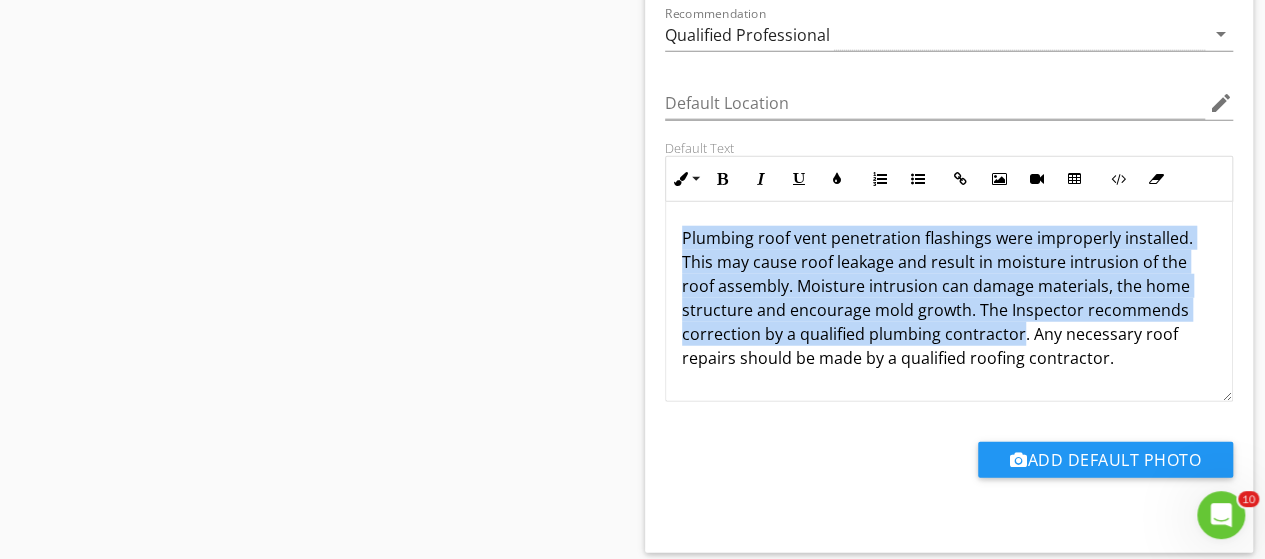 drag, startPoint x: 1019, startPoint y: 331, endPoint x: 681, endPoint y: 231, distance: 352.48264 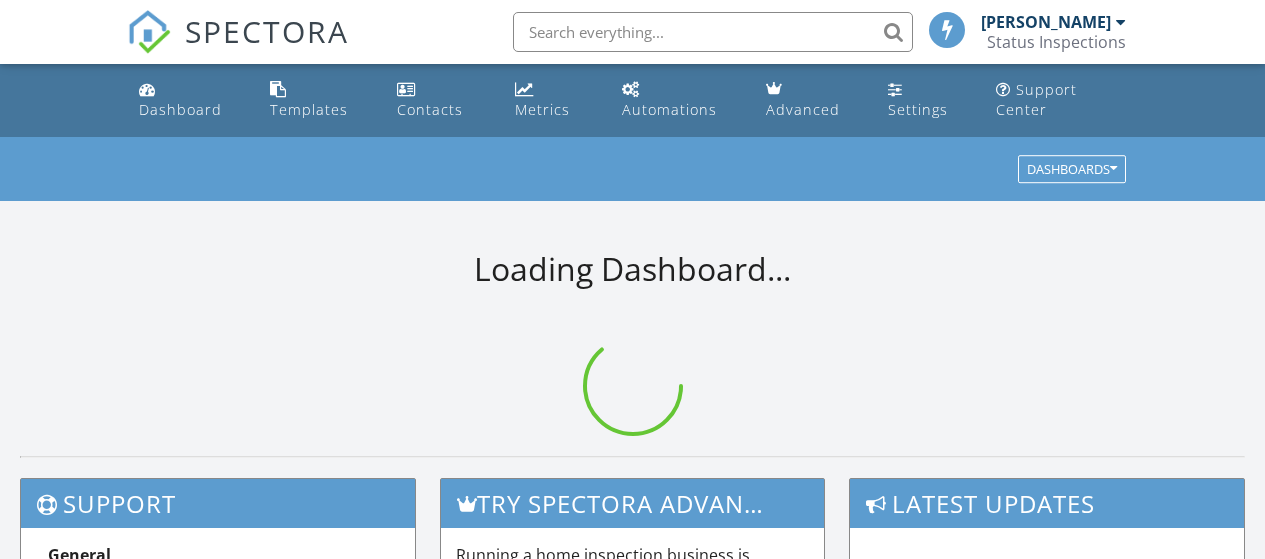 scroll, scrollTop: 0, scrollLeft: 0, axis: both 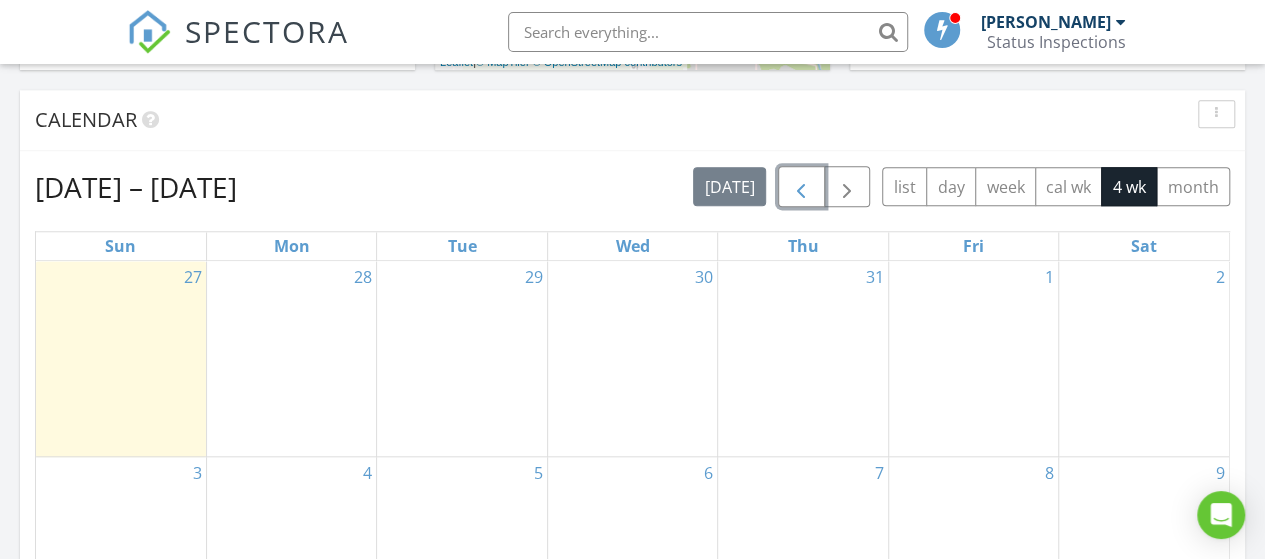 click at bounding box center (801, 187) 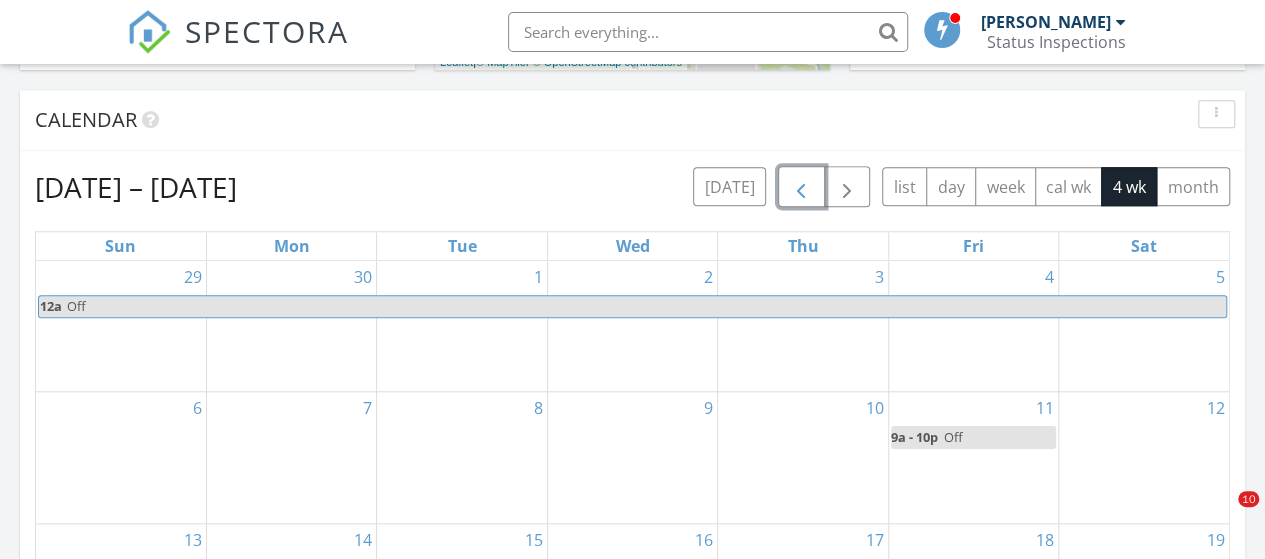 scroll, scrollTop: 1110, scrollLeft: 0, axis: vertical 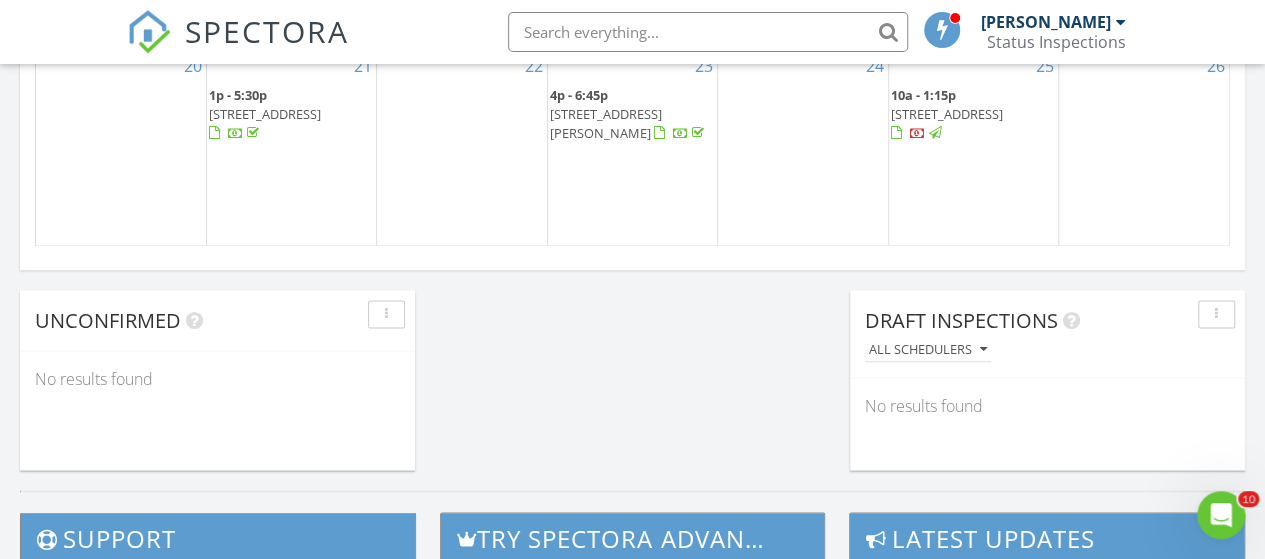 click on "[STREET_ADDRESS]" at bounding box center (947, 114) 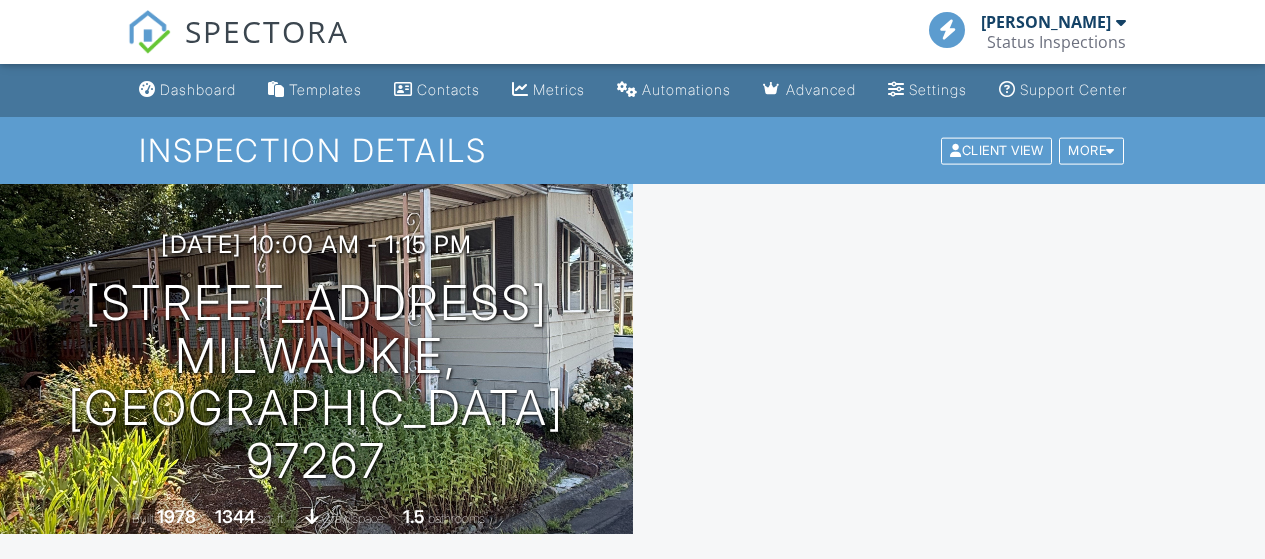 scroll, scrollTop: 843, scrollLeft: 0, axis: vertical 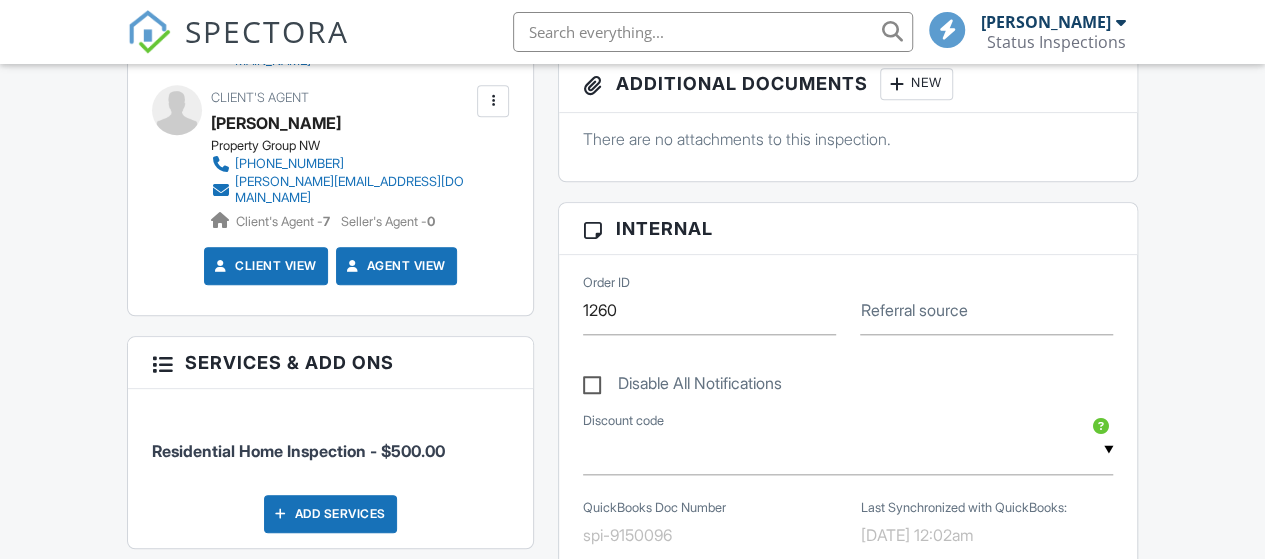 click at bounding box center [391, 598] 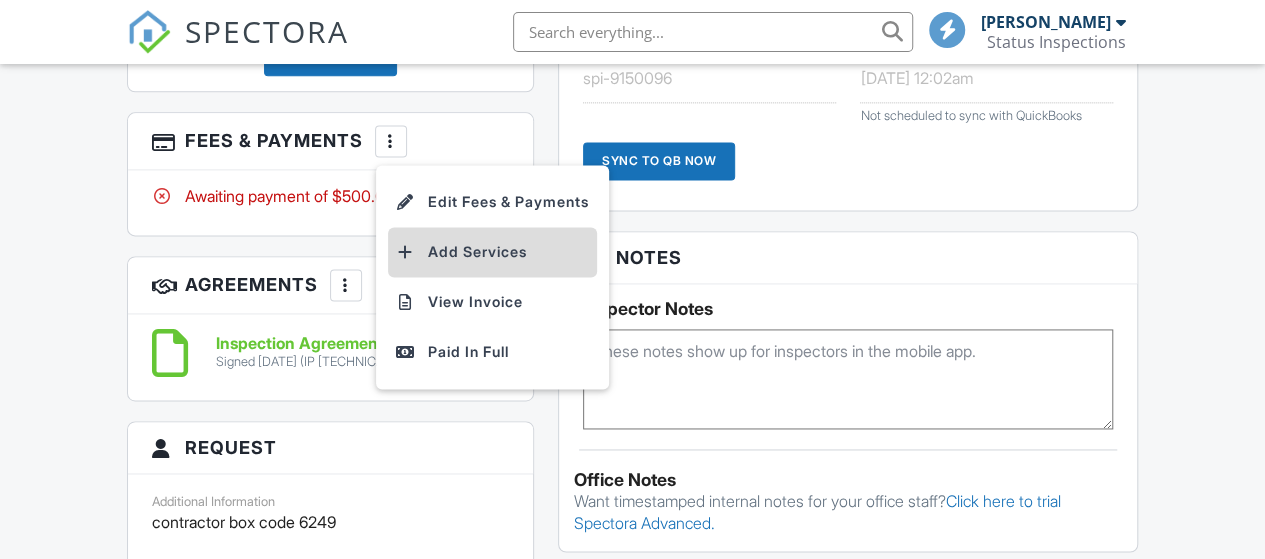 scroll, scrollTop: 0, scrollLeft: 0, axis: both 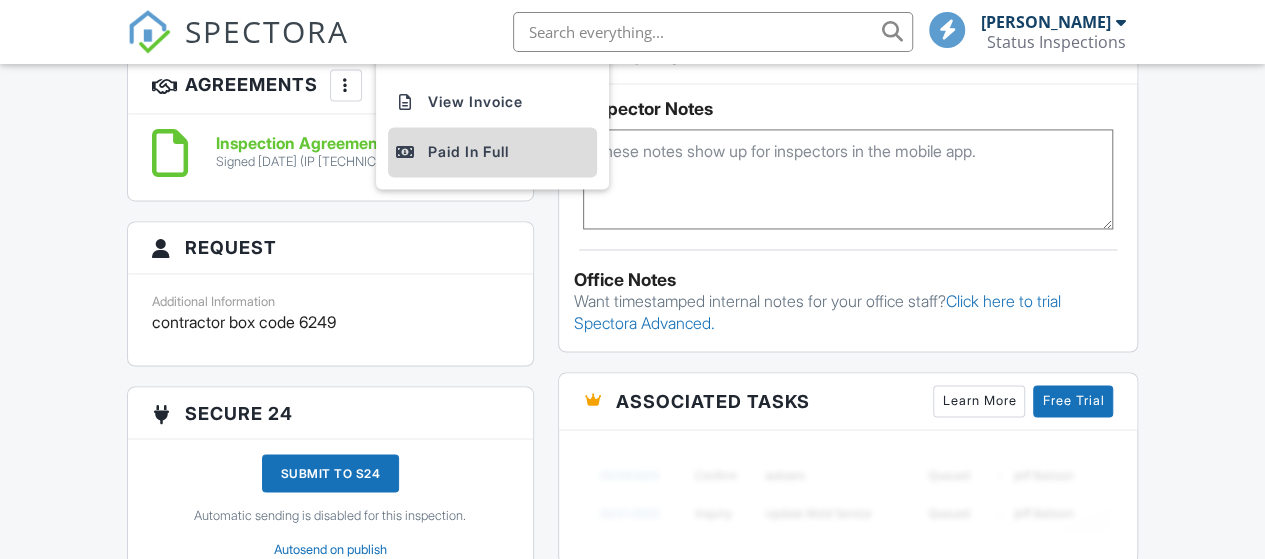 click on "Paid In Full" at bounding box center (492, 152) 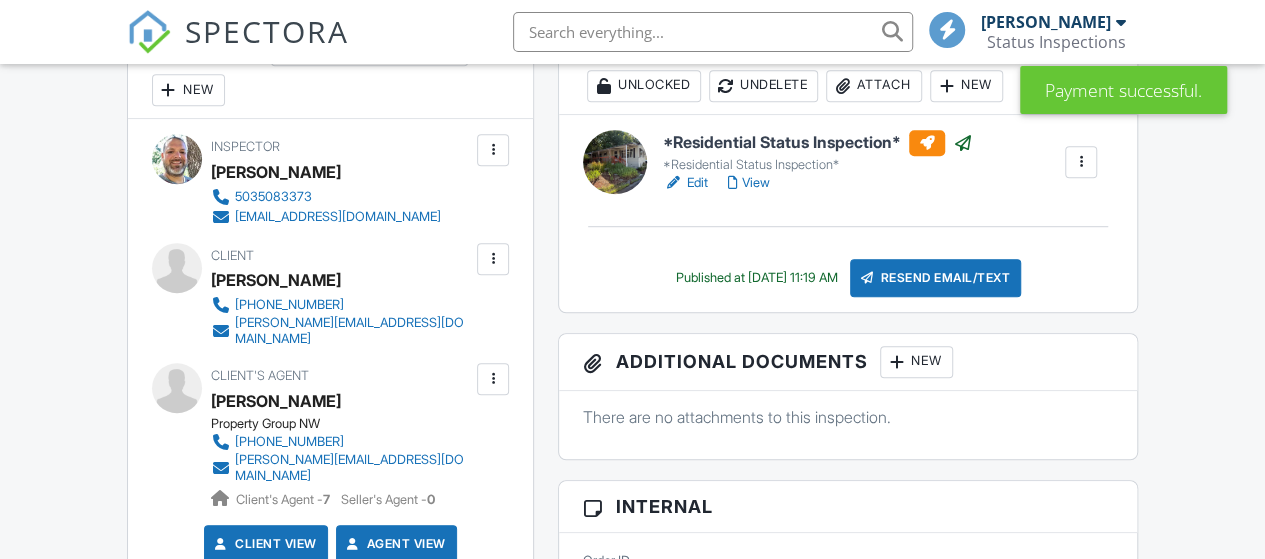 scroll, scrollTop: 1300, scrollLeft: 0, axis: vertical 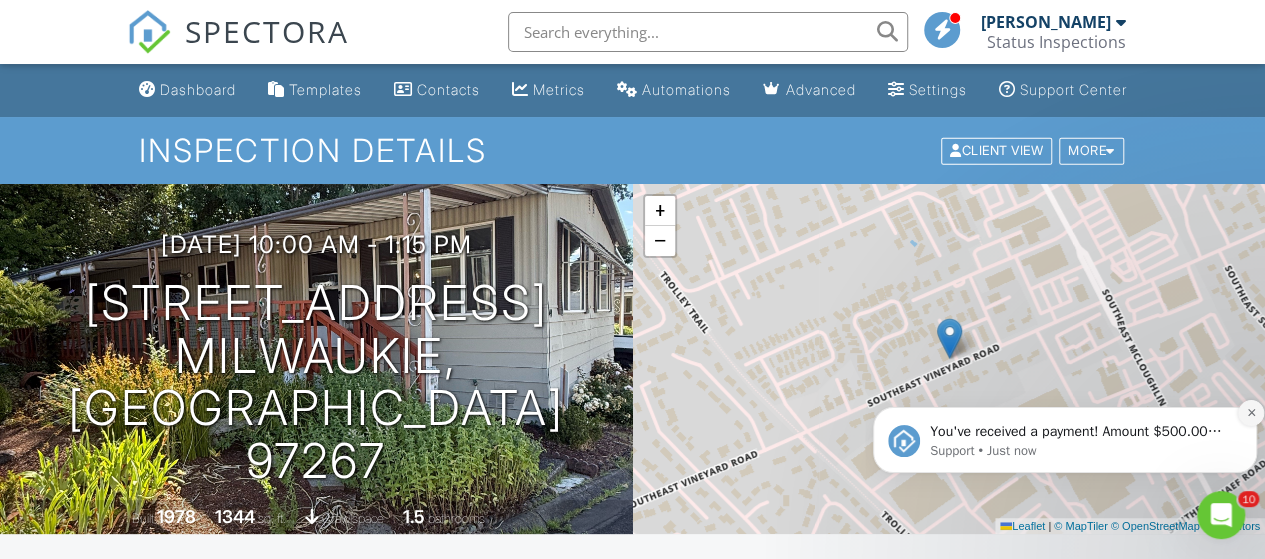 click 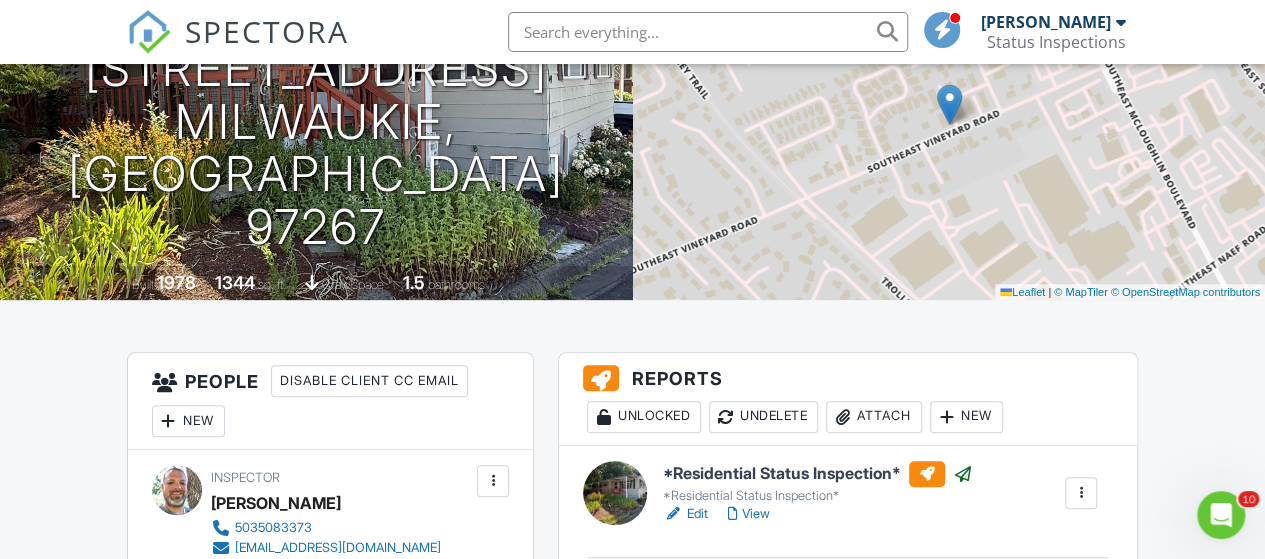 scroll, scrollTop: 0, scrollLeft: 0, axis: both 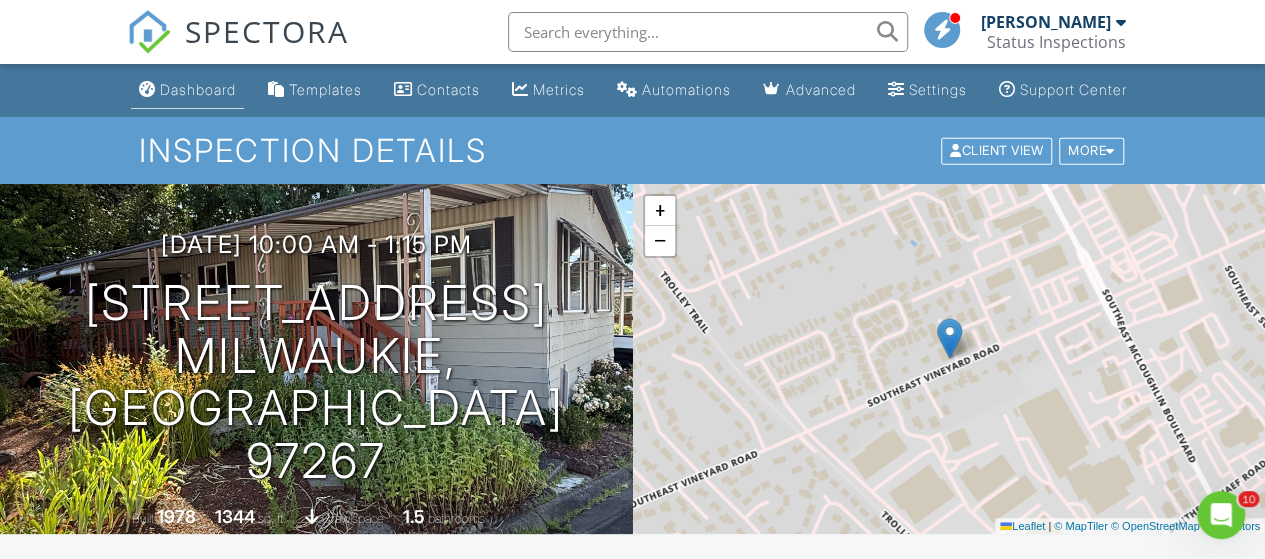 click on "Dashboard" at bounding box center (198, 89) 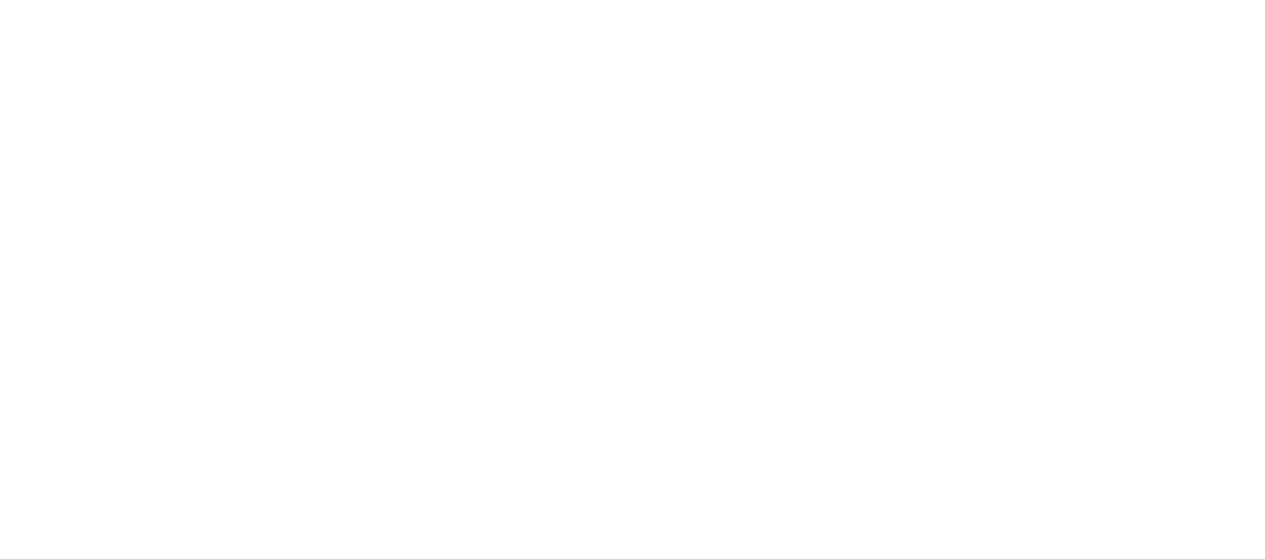 scroll, scrollTop: 0, scrollLeft: 0, axis: both 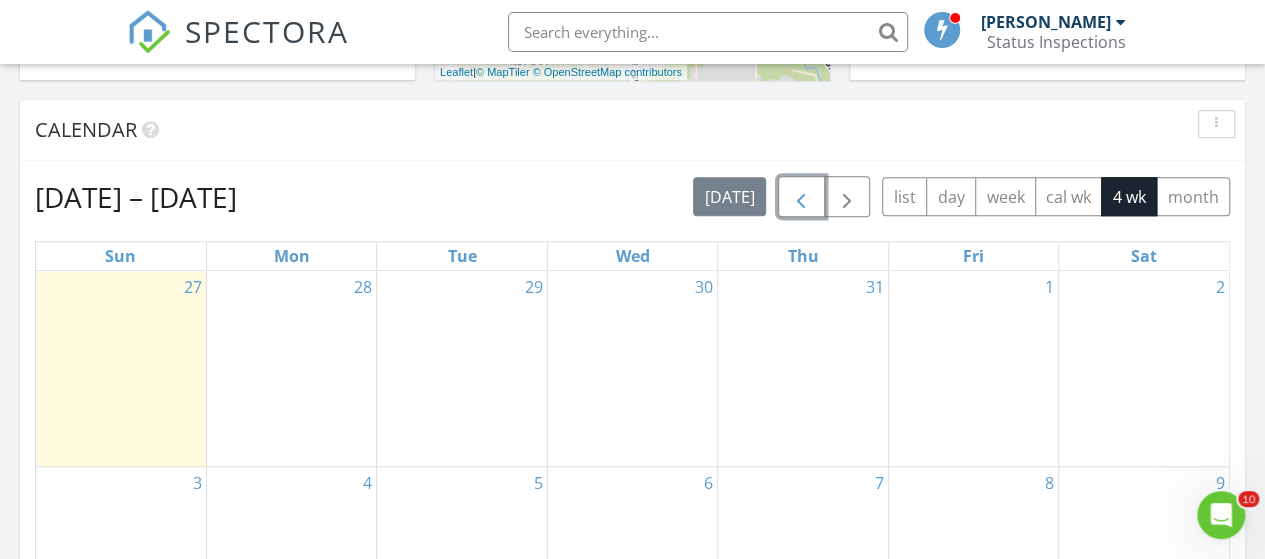 click at bounding box center [801, 197] 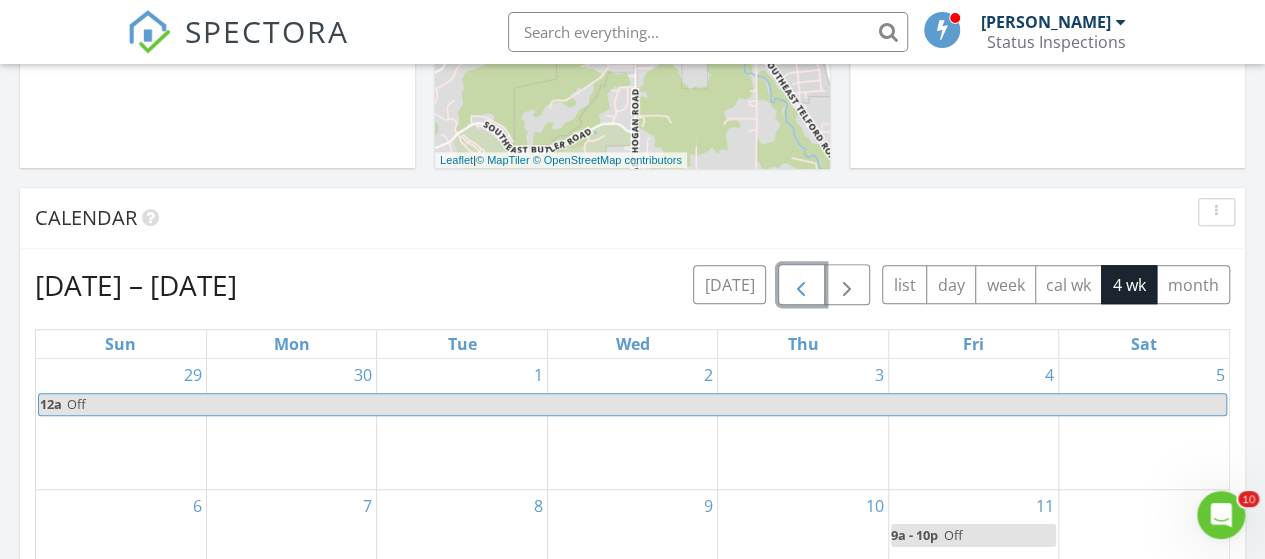 scroll, scrollTop: 700, scrollLeft: 0, axis: vertical 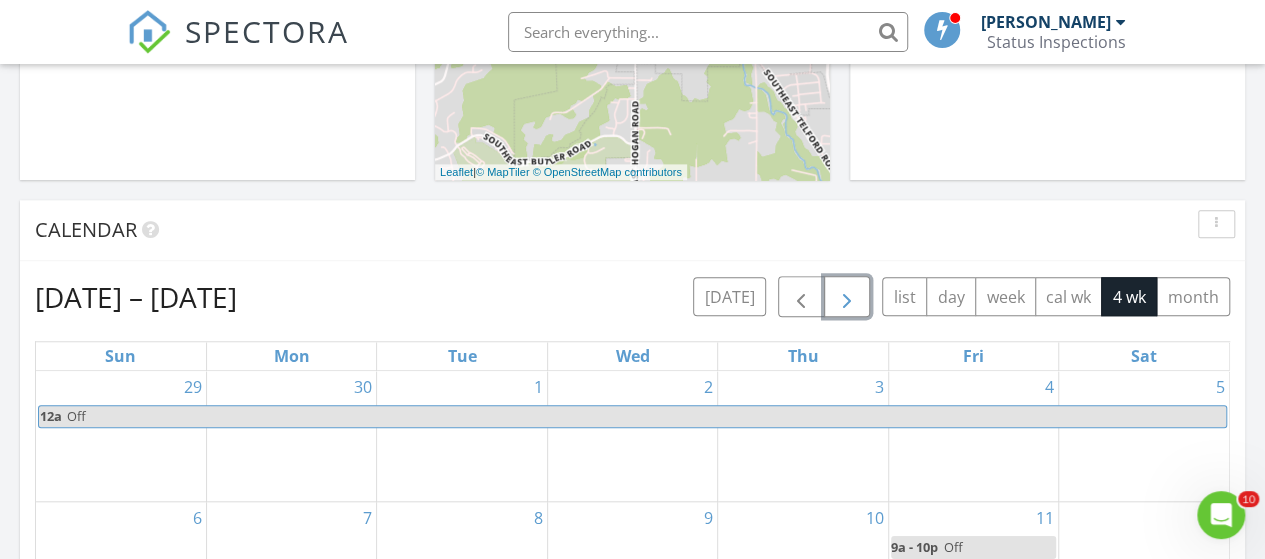 click at bounding box center [847, 297] 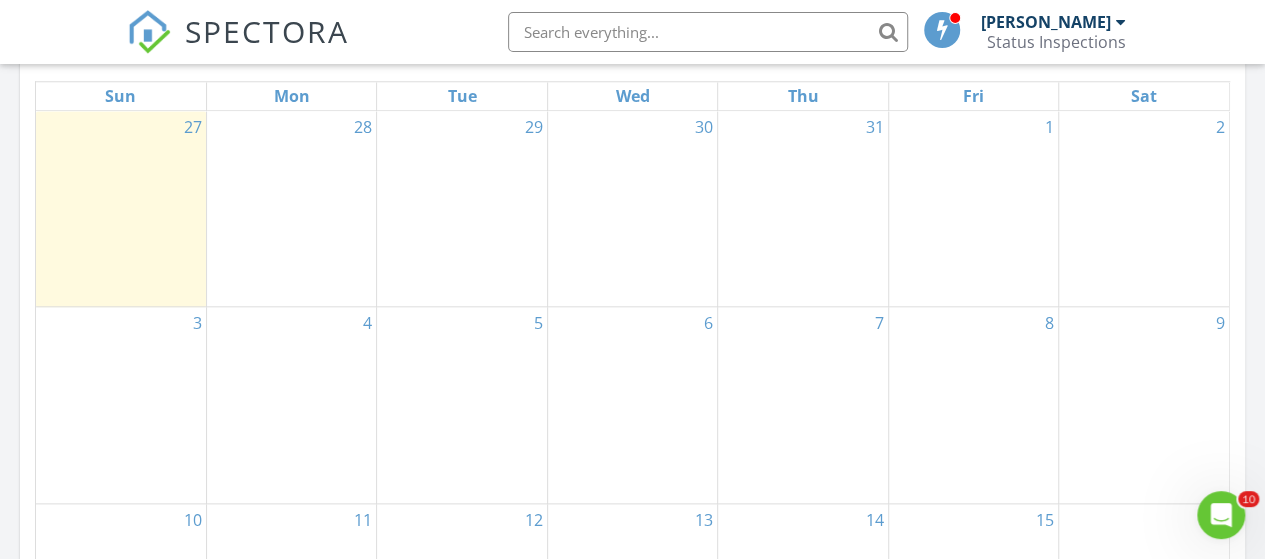 scroll, scrollTop: 1000, scrollLeft: 0, axis: vertical 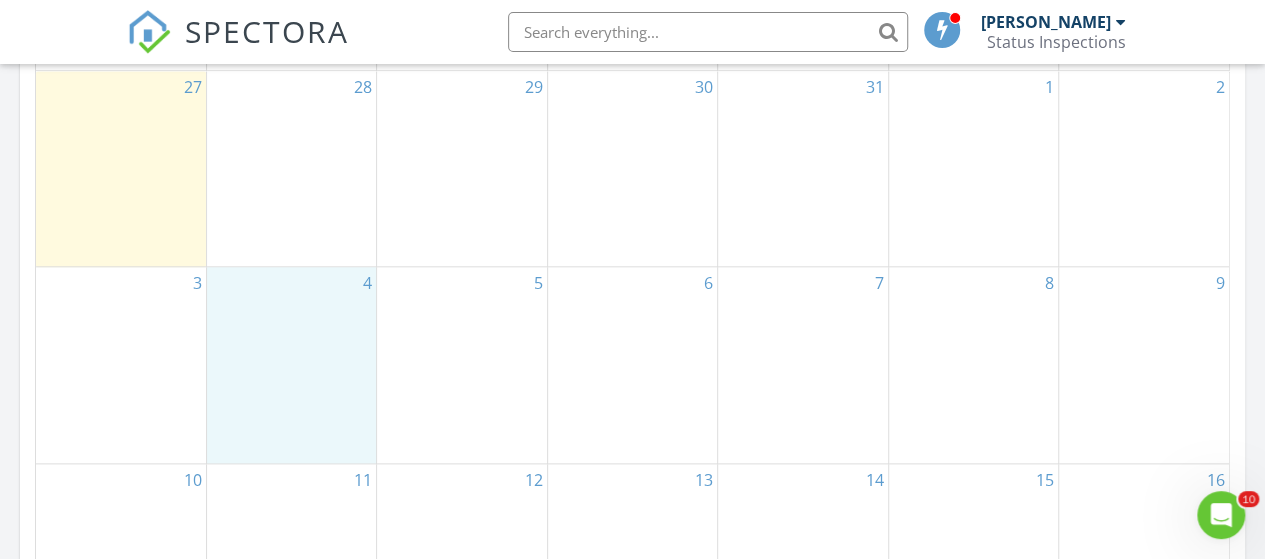 click on "4" at bounding box center (291, 365) 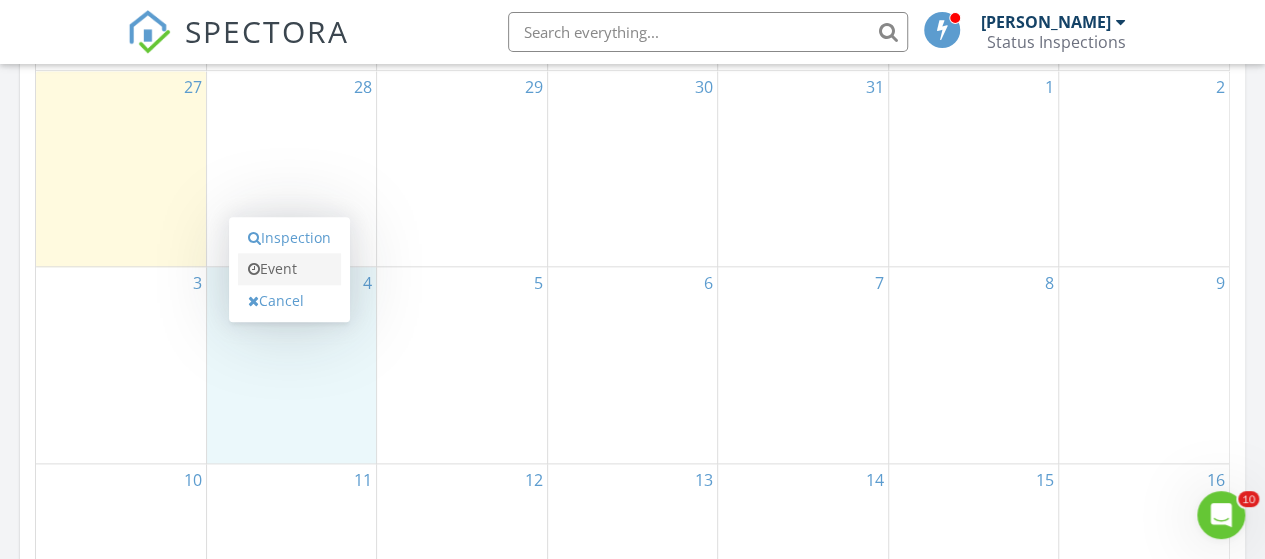 click on "Event" at bounding box center [289, 269] 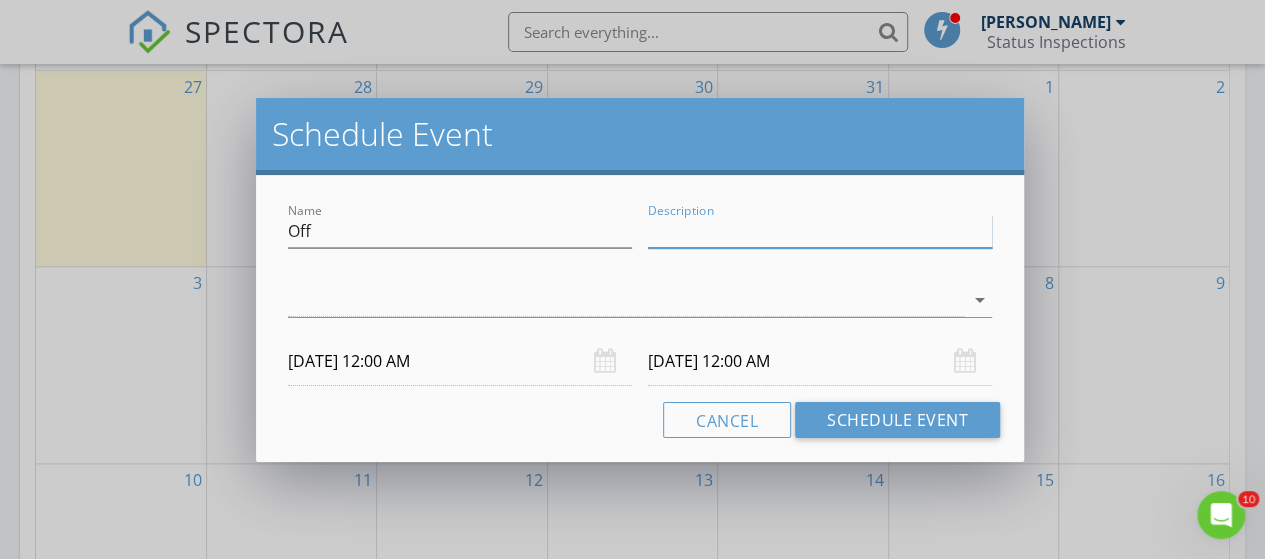 click on "Description" at bounding box center (820, 231) 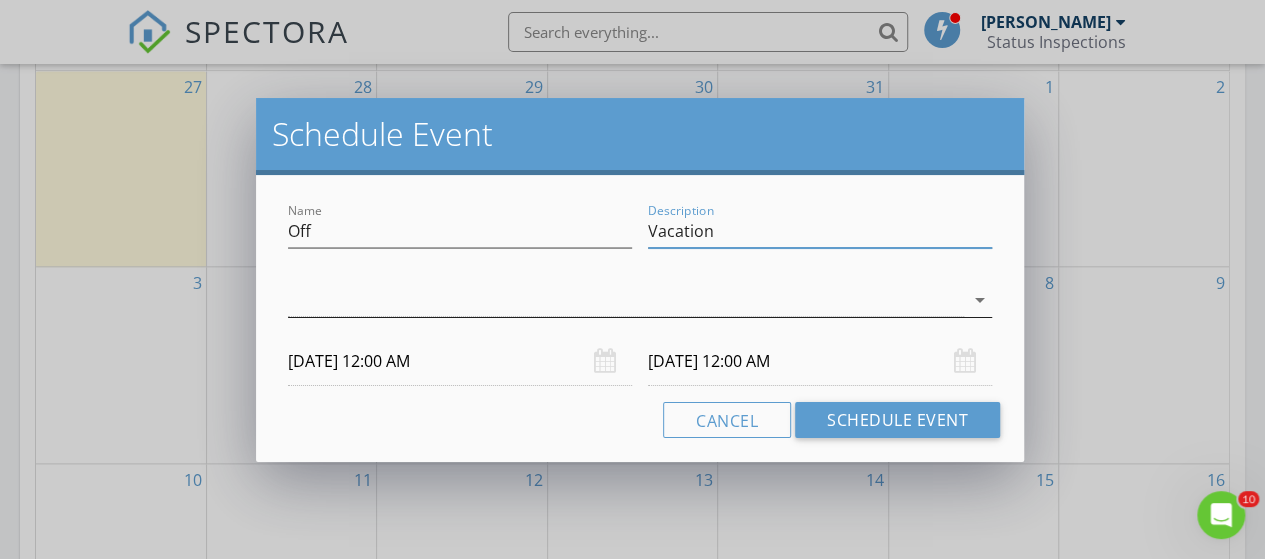 click at bounding box center [626, 300] 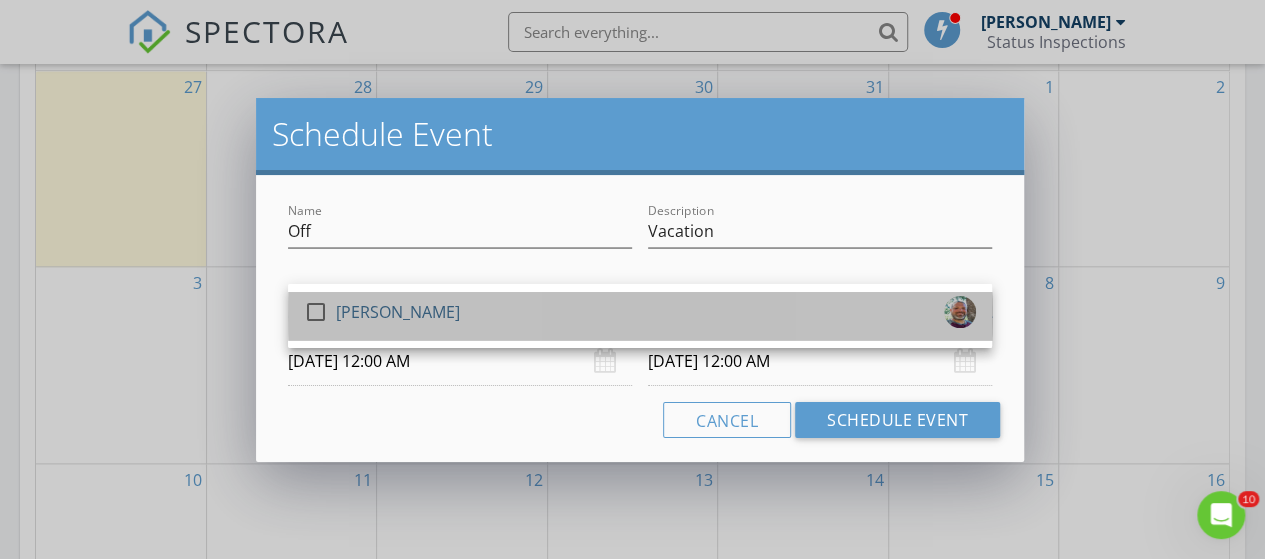 click on "check_box_outline_blank   Charles Kent" at bounding box center (640, 316) 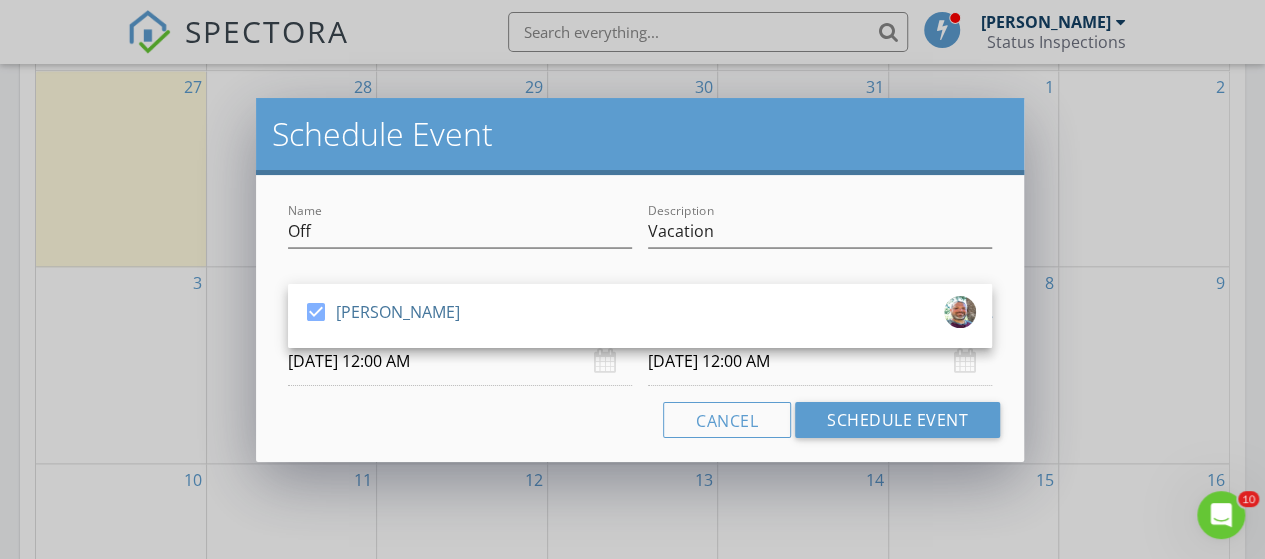 click on "08/04/2025 12:00 AM" at bounding box center (460, 361) 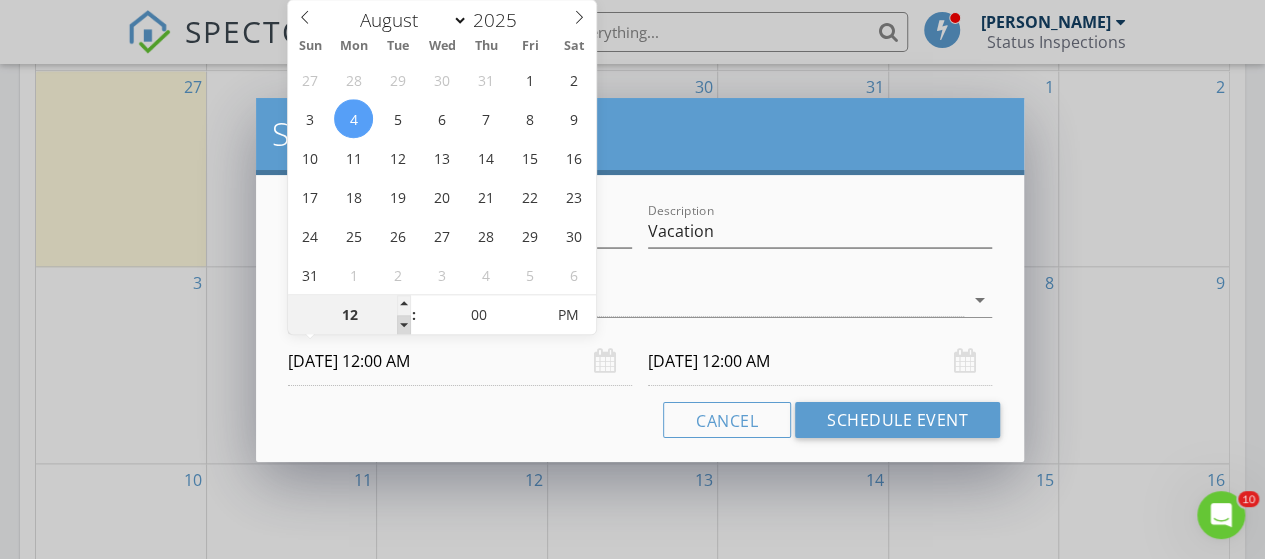 type on "11" 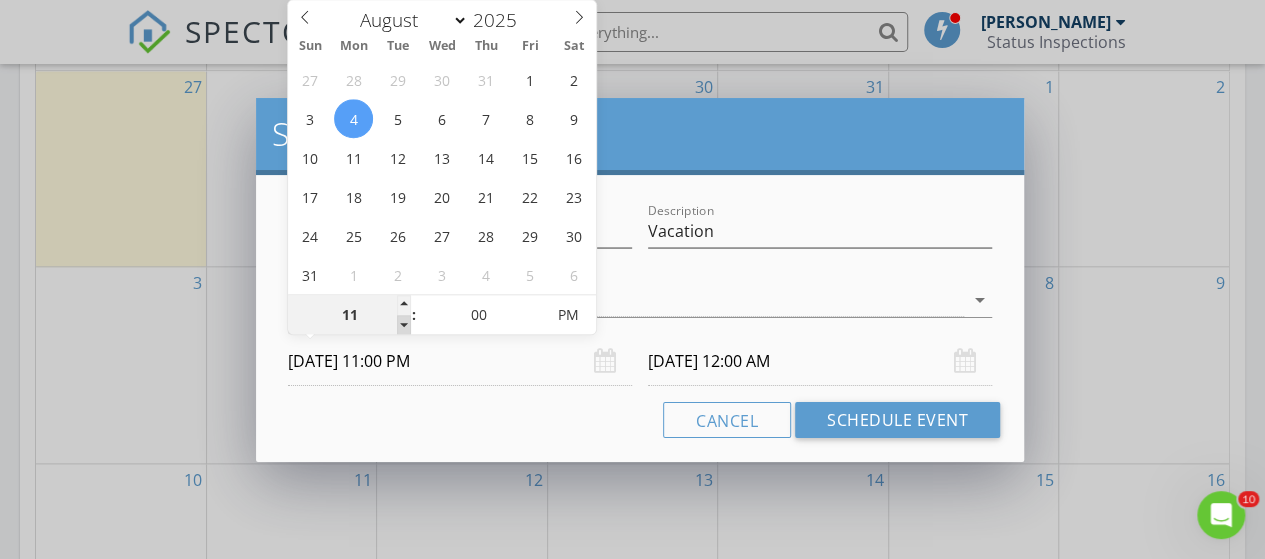 click at bounding box center (404, 325) 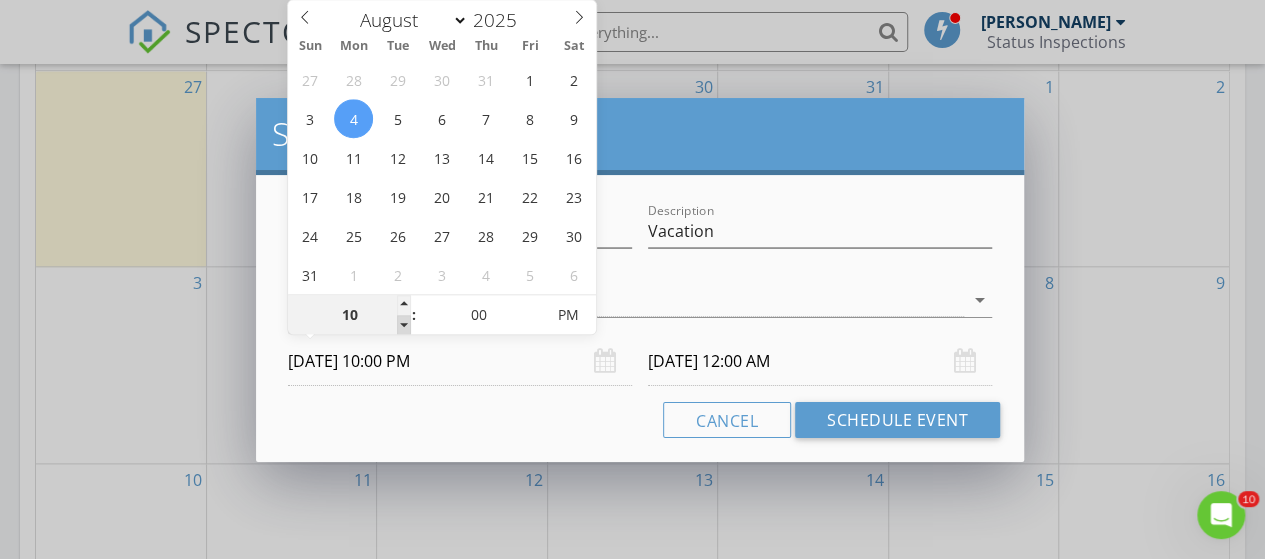 click at bounding box center [404, 325] 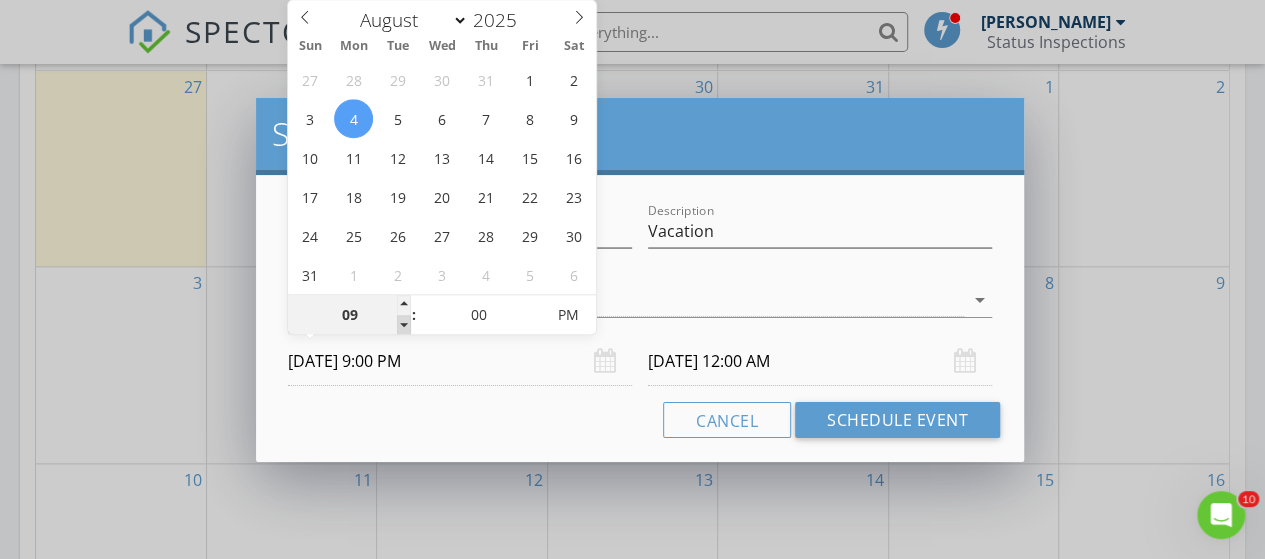 click at bounding box center [404, 325] 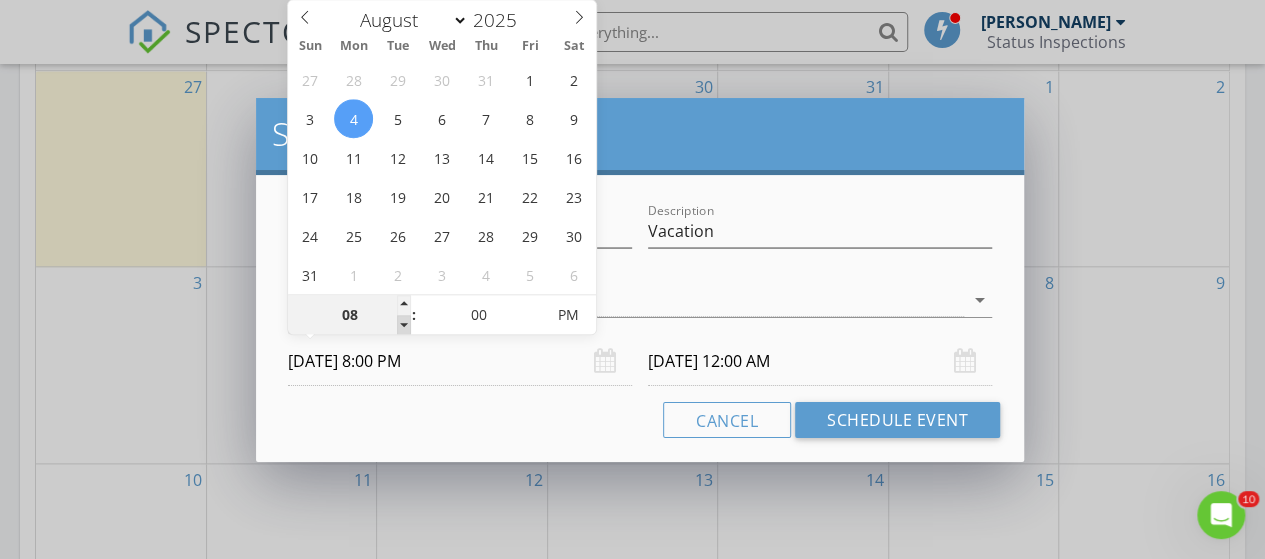 click at bounding box center (404, 325) 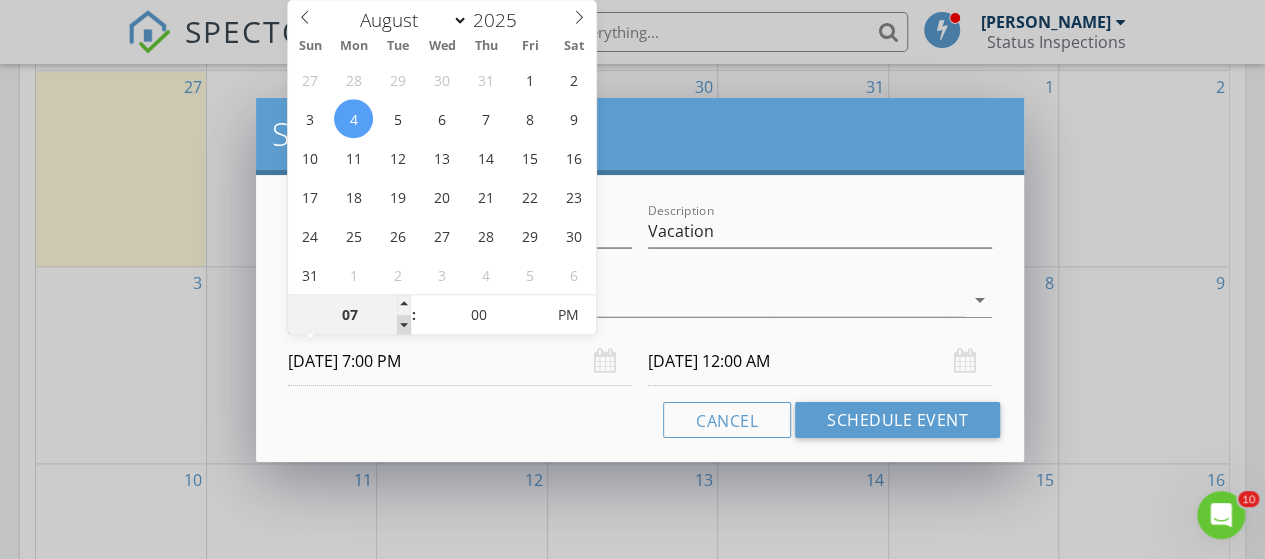click at bounding box center [404, 325] 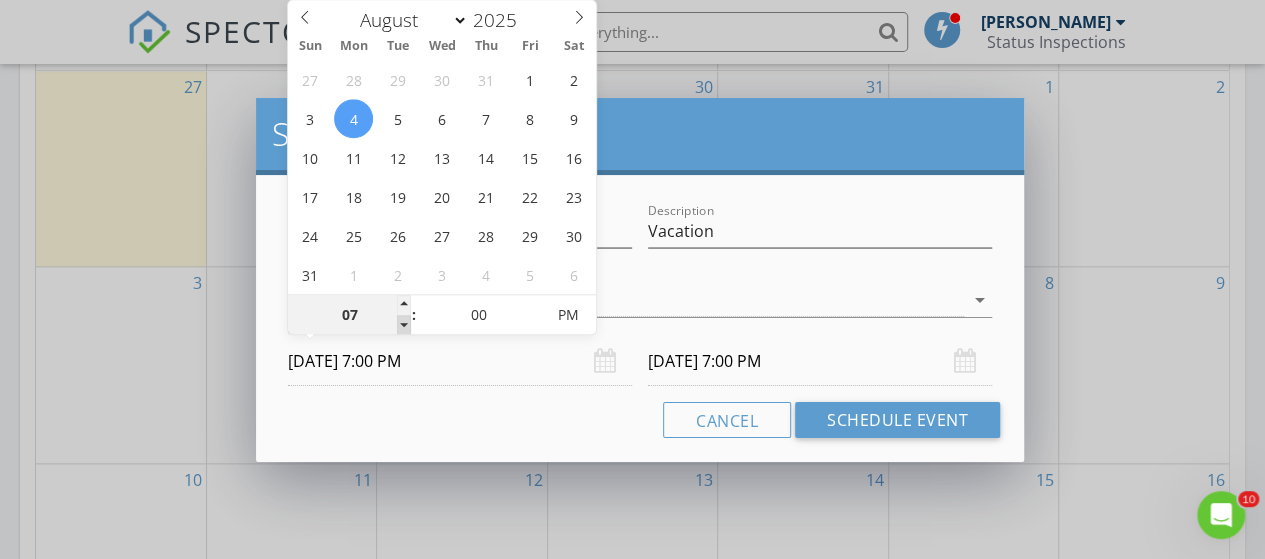 type on "06" 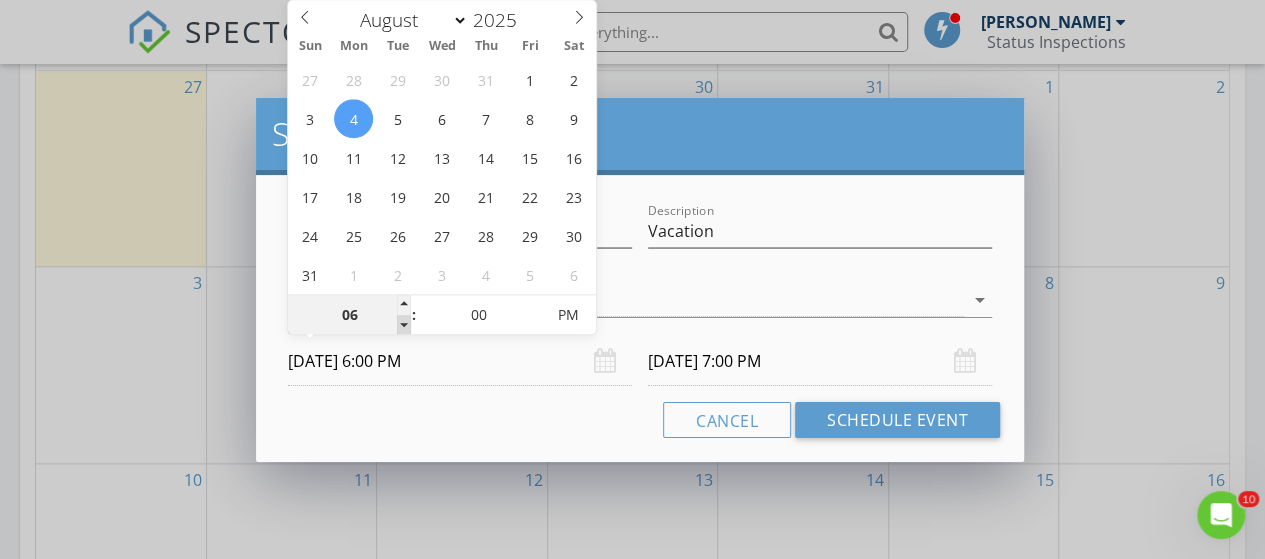click at bounding box center (404, 325) 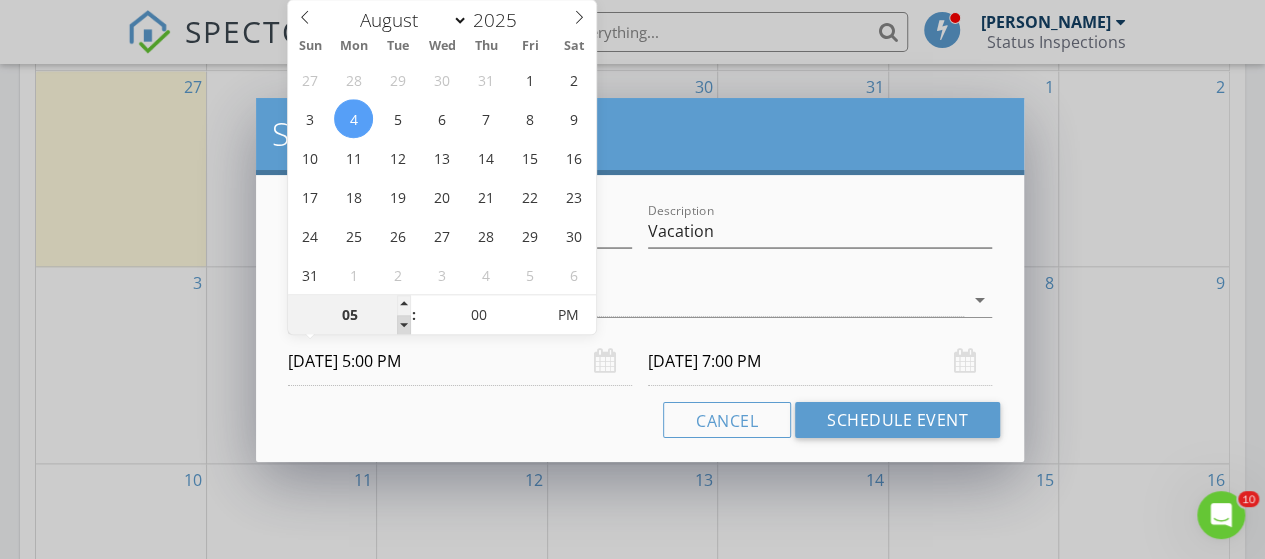 click at bounding box center (404, 325) 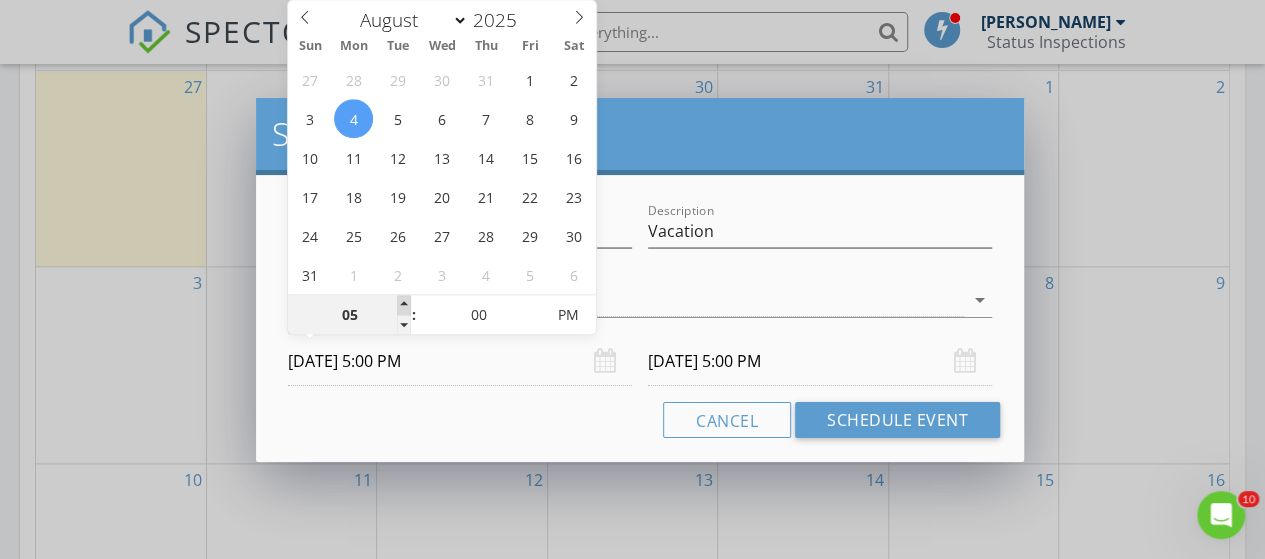 type on "06" 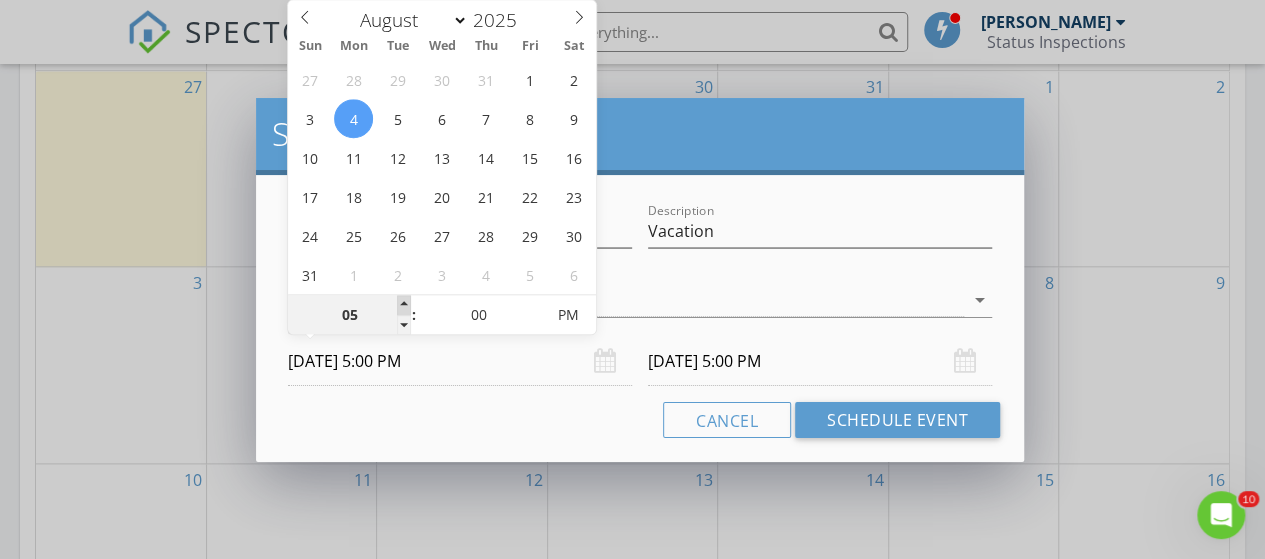 type on "08/04/2025 6:00 PM" 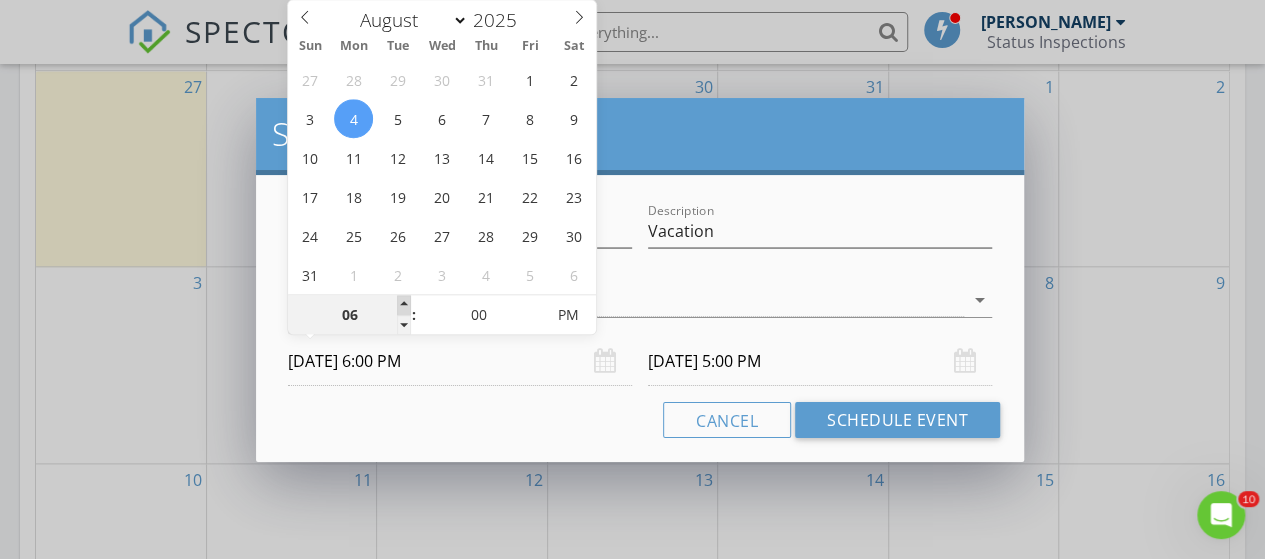 click at bounding box center (404, 305) 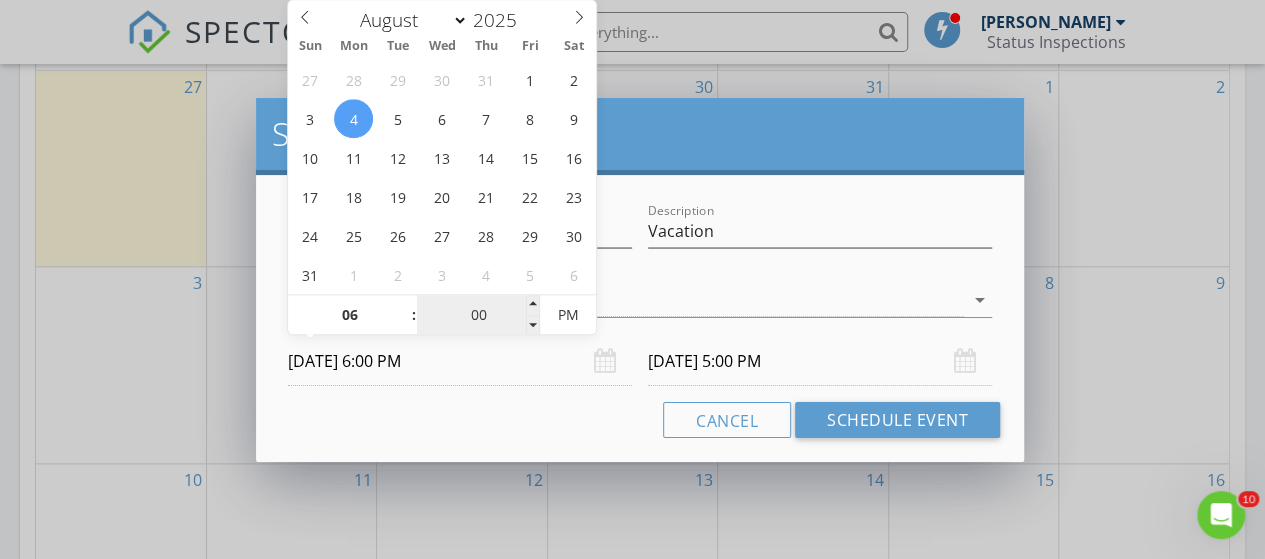 type on "08/05/2025 6:00 PM" 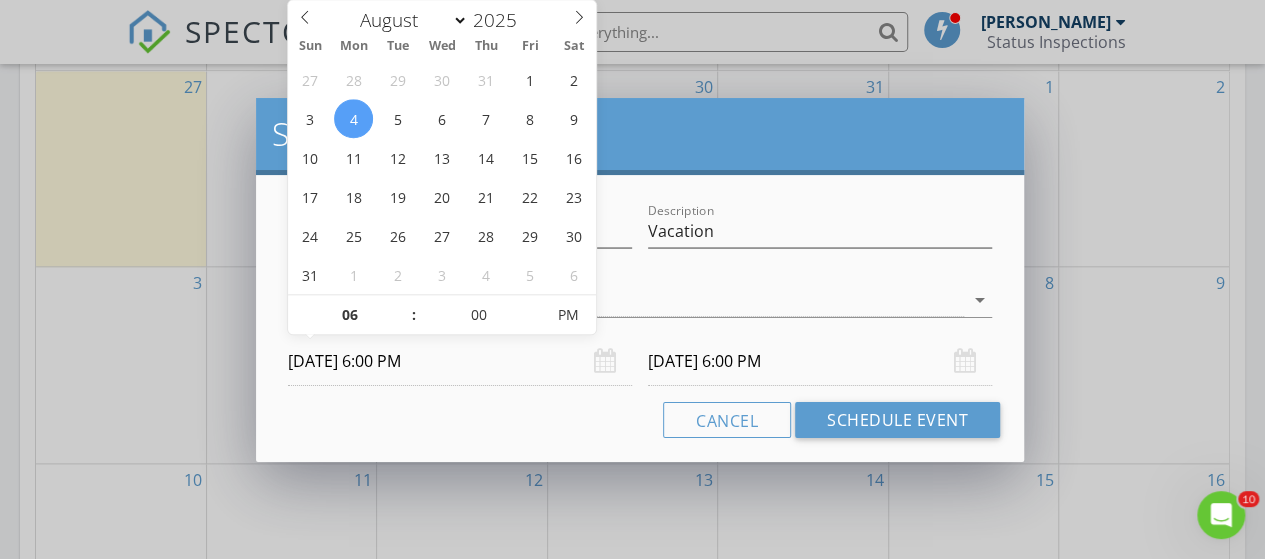 click on ":" at bounding box center [414, 315] 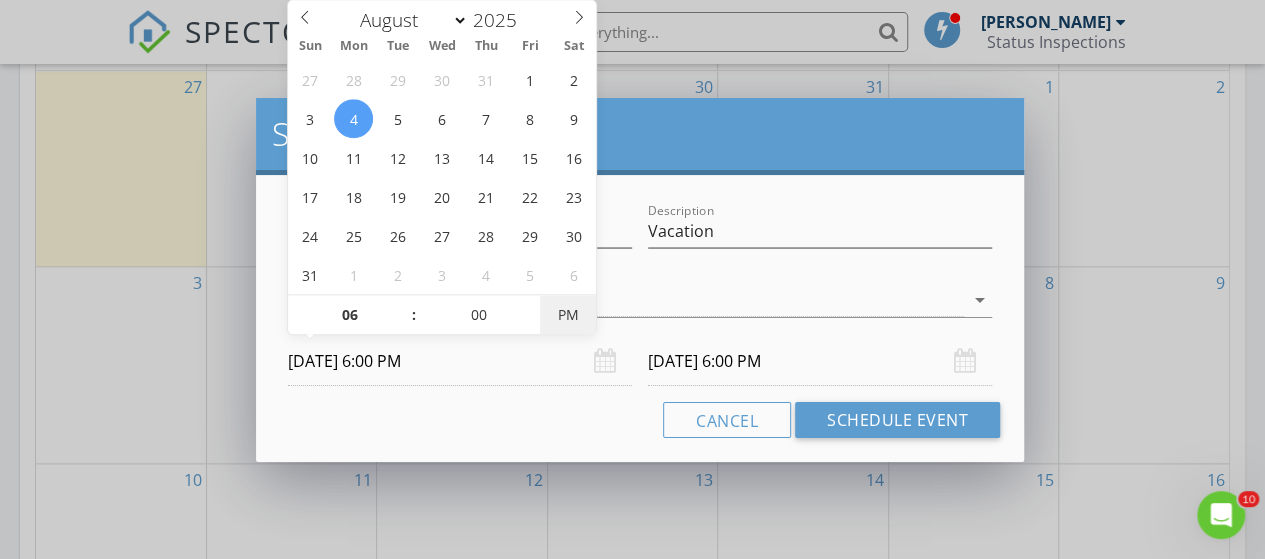 type on "08/04/2025 6:00 AM" 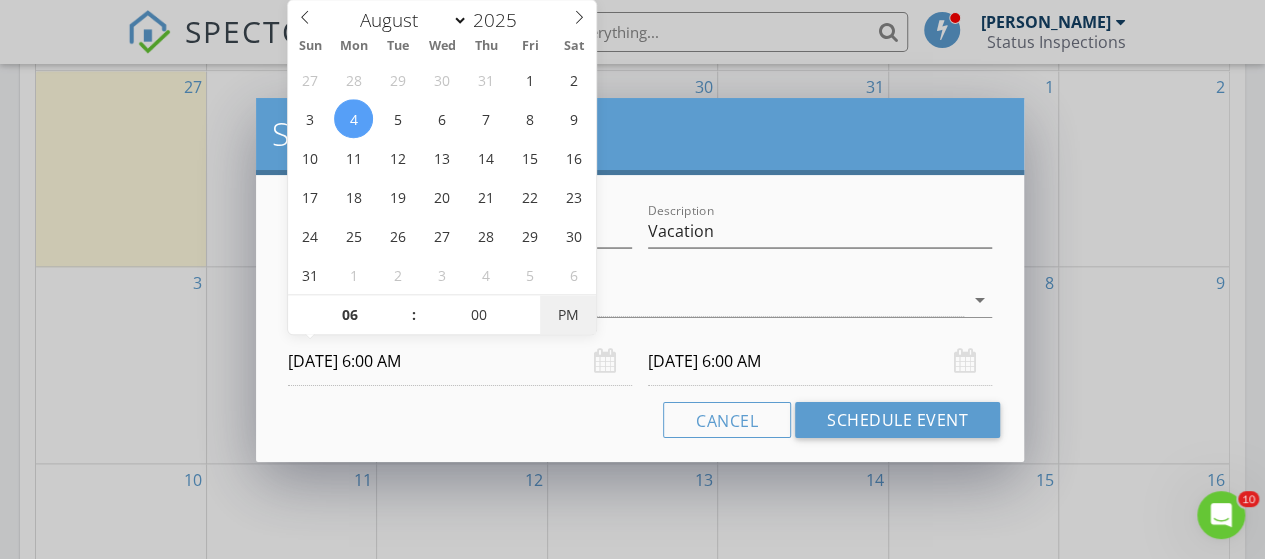 click on "PM" at bounding box center [567, 315] 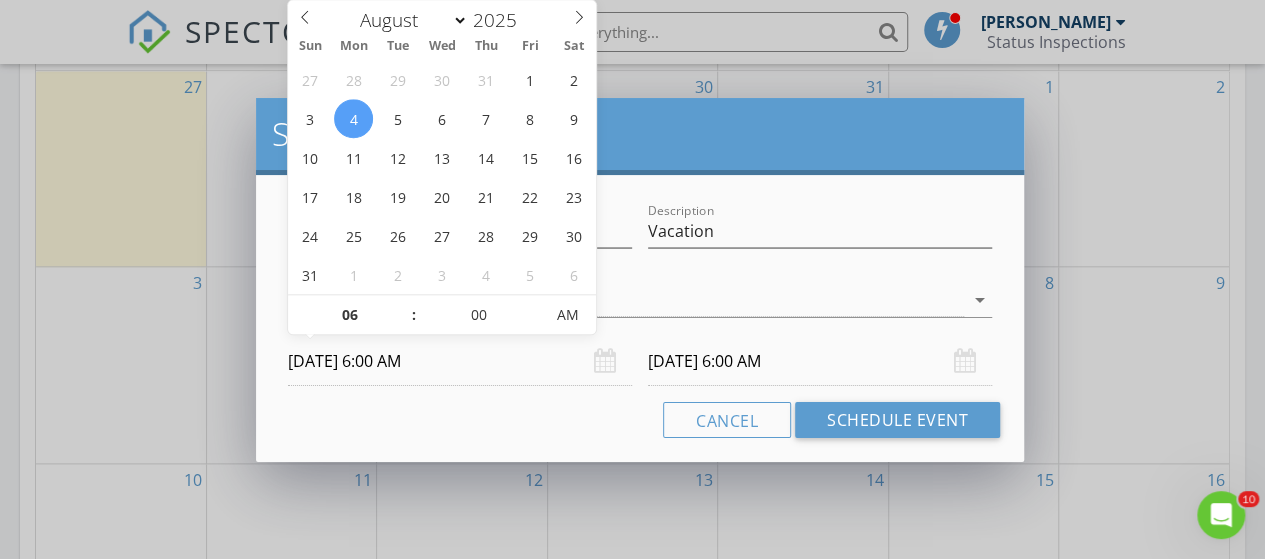 click on "08/05/2025 6:00 AM" at bounding box center (820, 361) 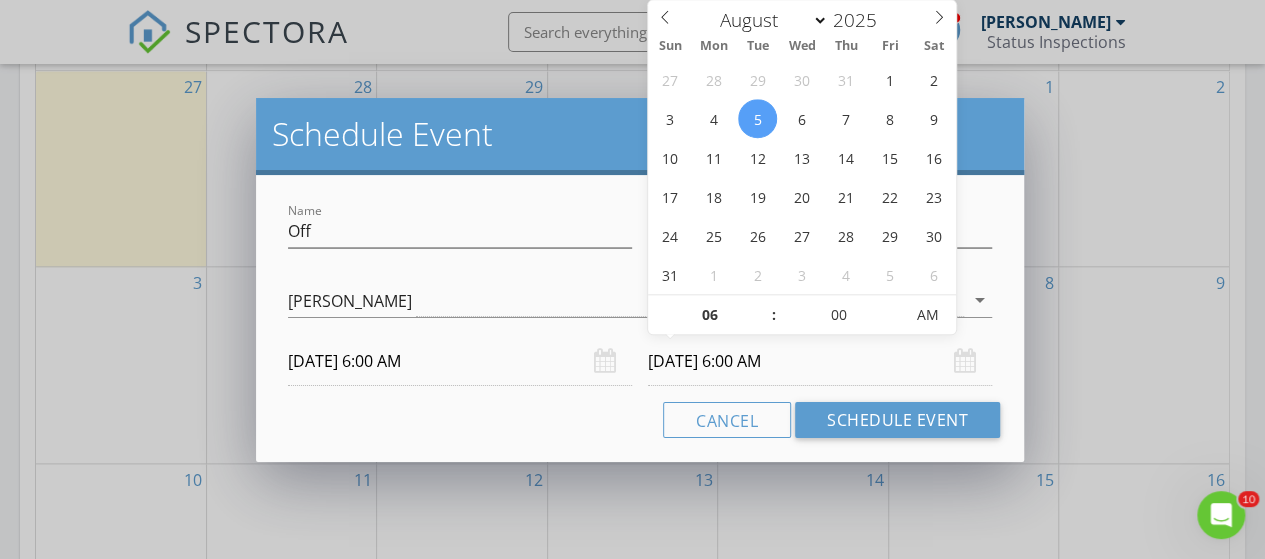 click on "08/05/2025 6:00 AM" at bounding box center [820, 361] 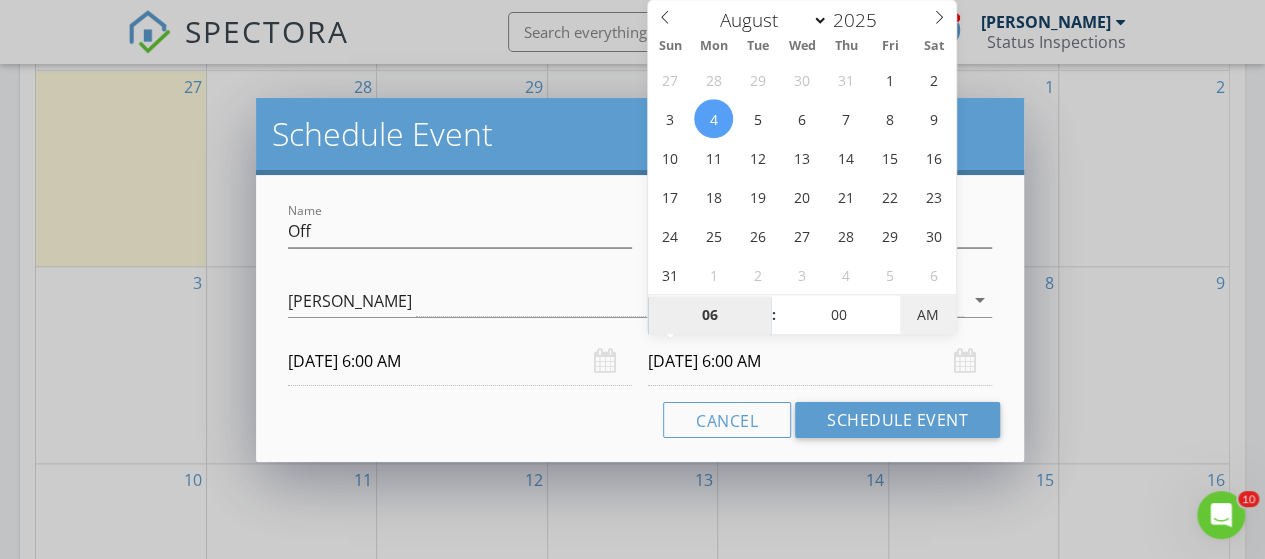 type on "08/04/2025 6:00 PM" 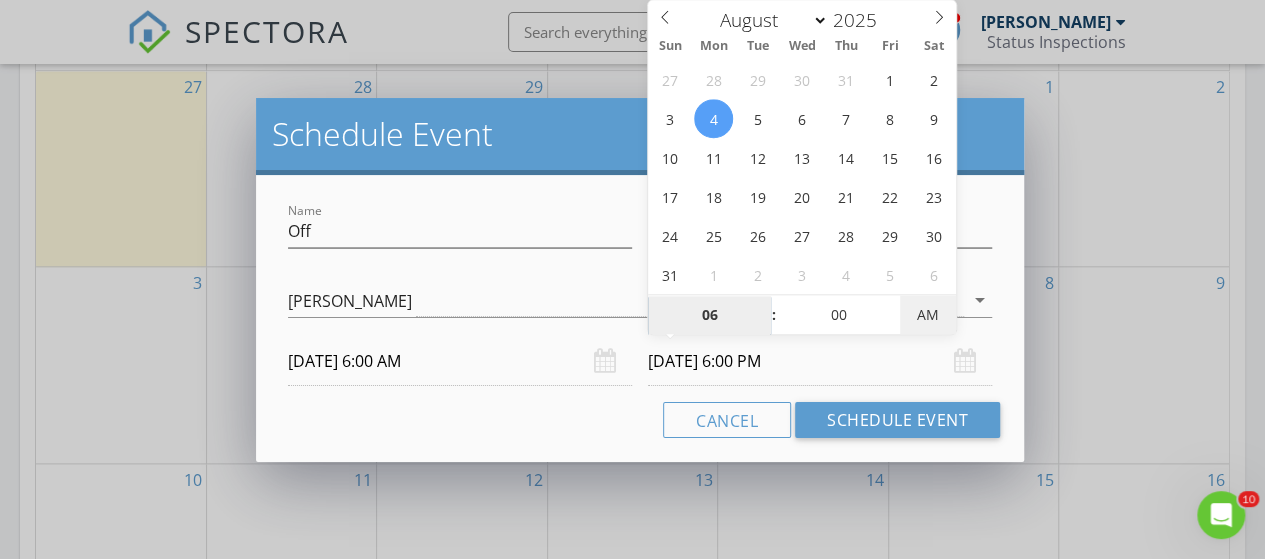 click on "AM" at bounding box center [927, 315] 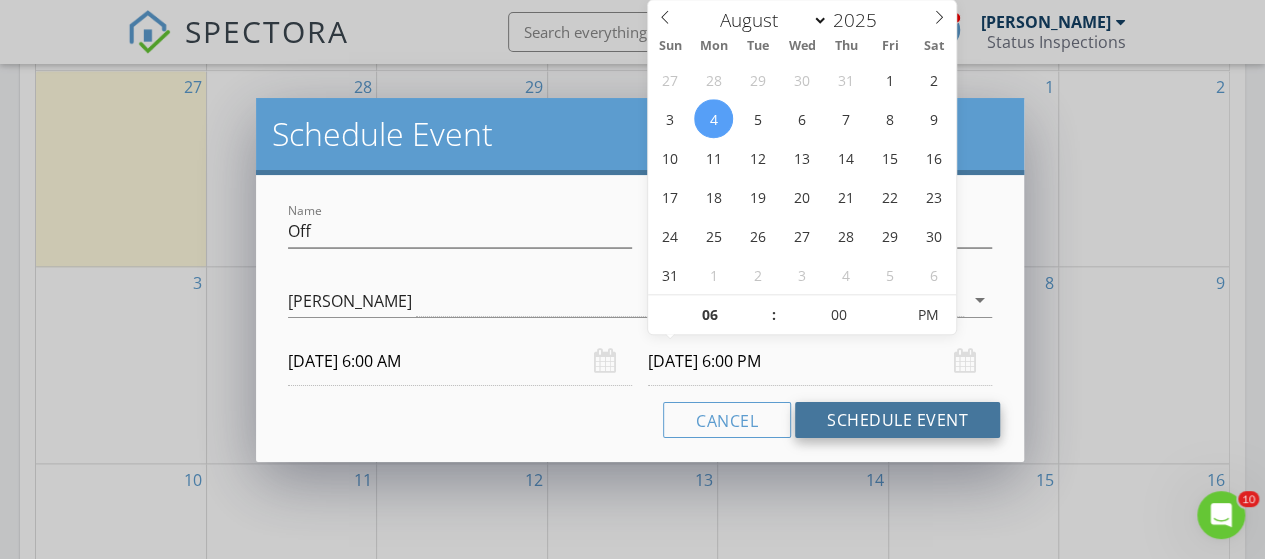 click on "Schedule Event" at bounding box center [897, 420] 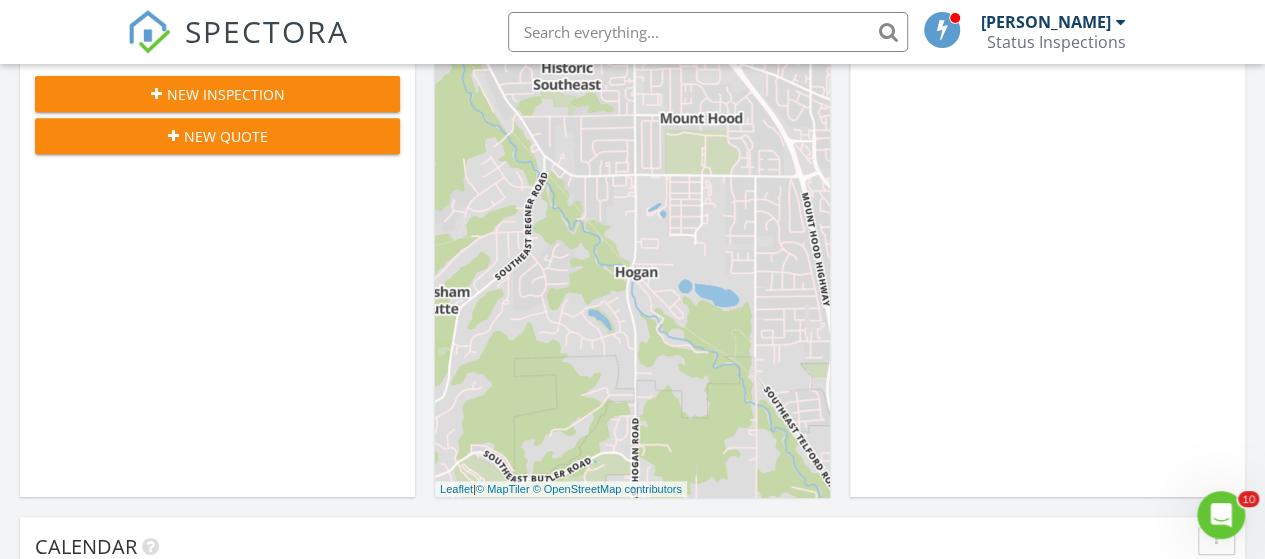 scroll, scrollTop: 883, scrollLeft: 0, axis: vertical 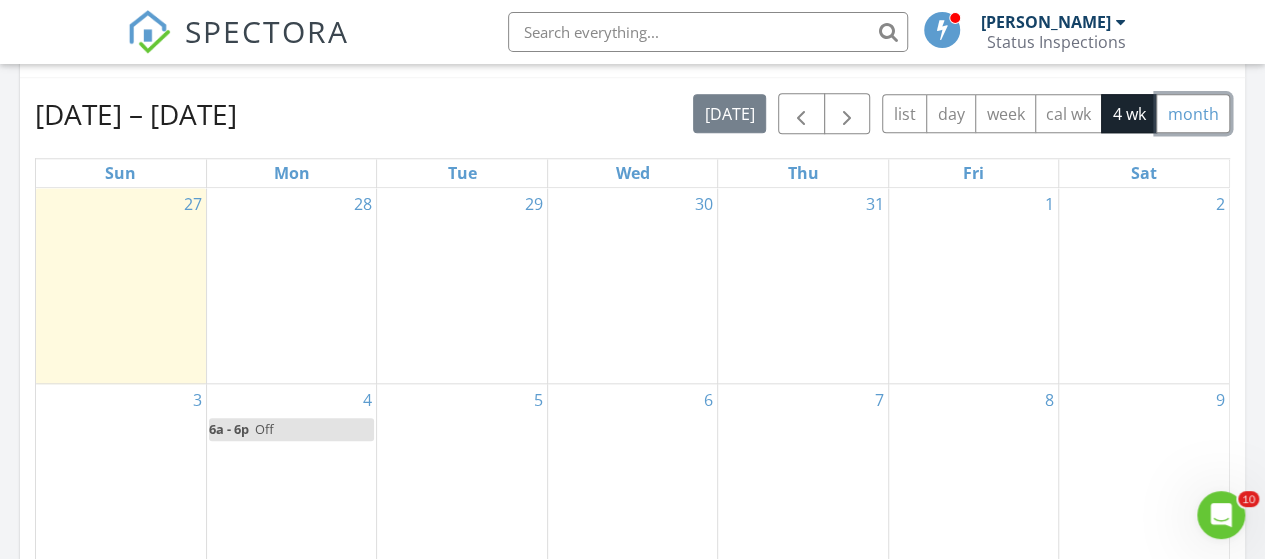 click on "month" at bounding box center [1193, 113] 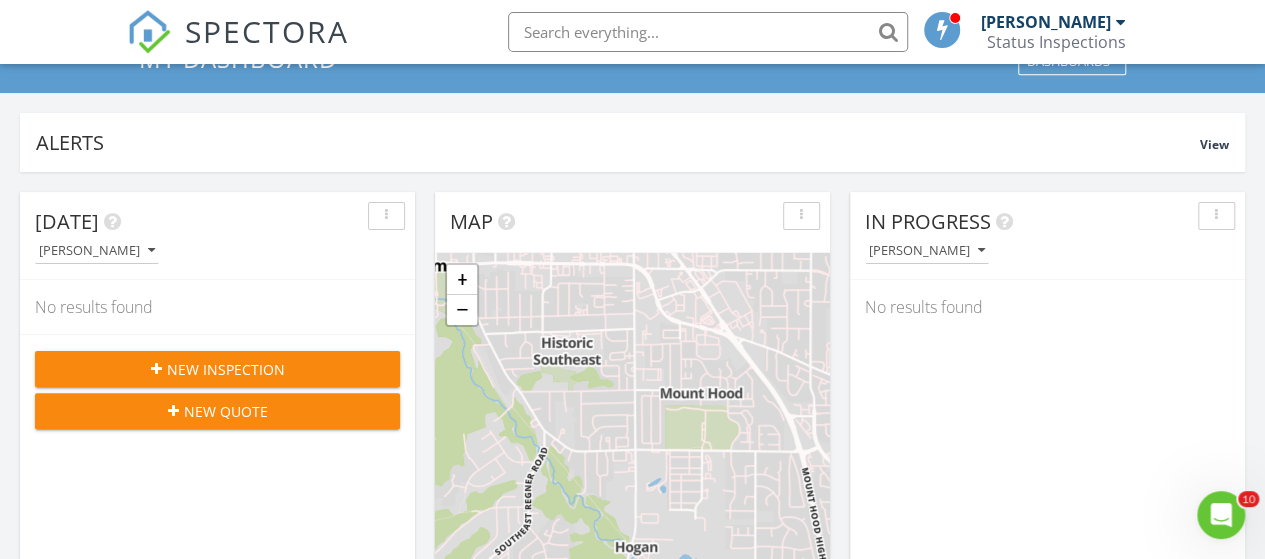 scroll, scrollTop: 0, scrollLeft: 0, axis: both 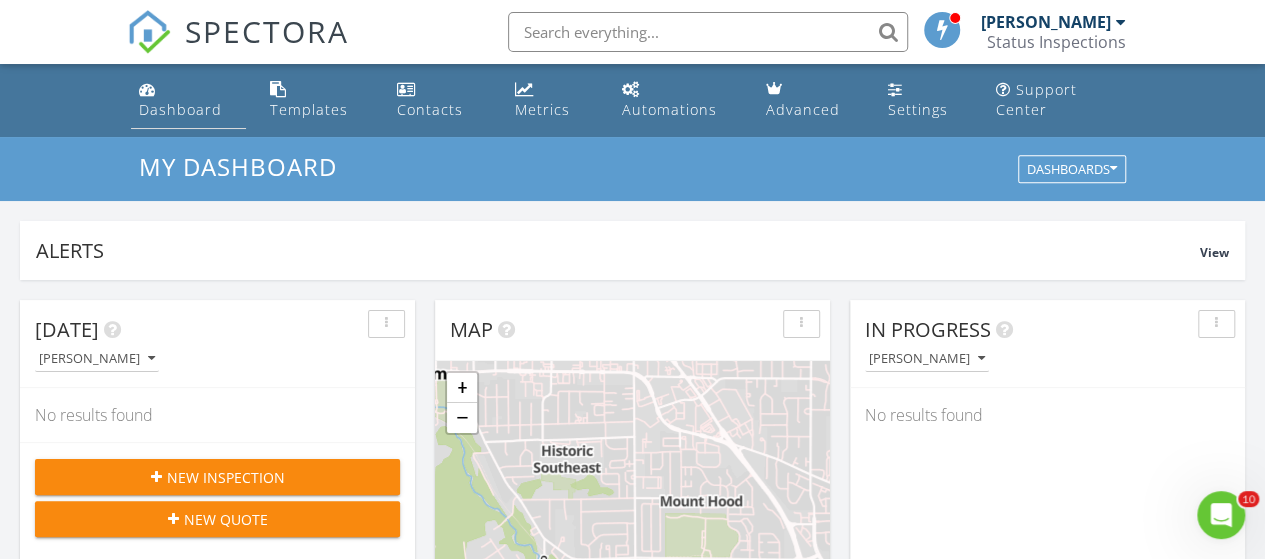 click on "Dashboard" at bounding box center (180, 109) 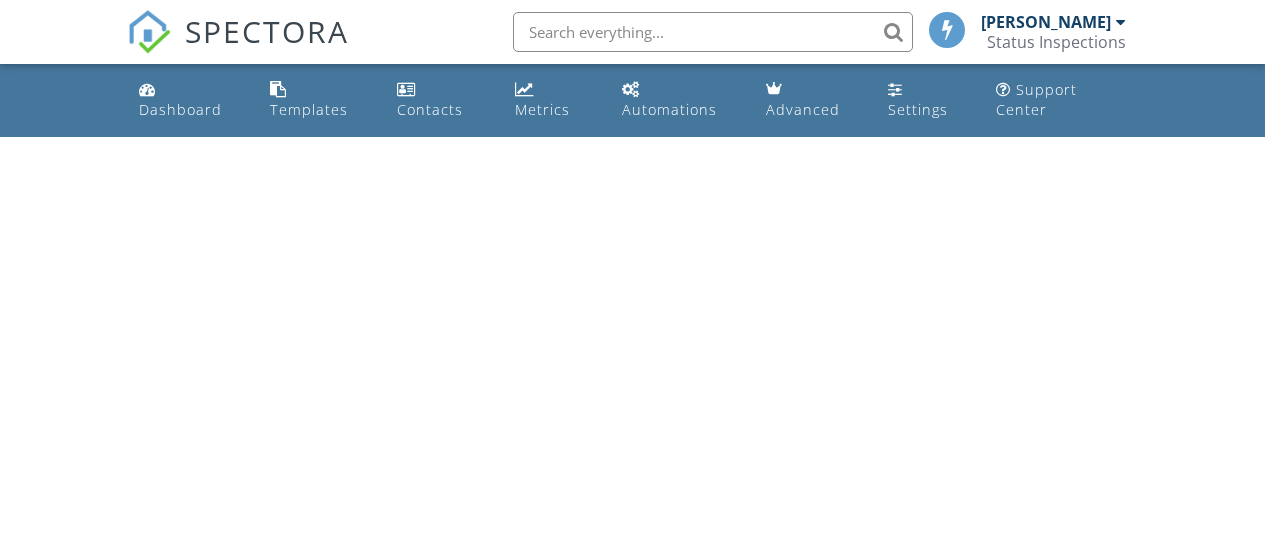 scroll, scrollTop: 0, scrollLeft: 0, axis: both 